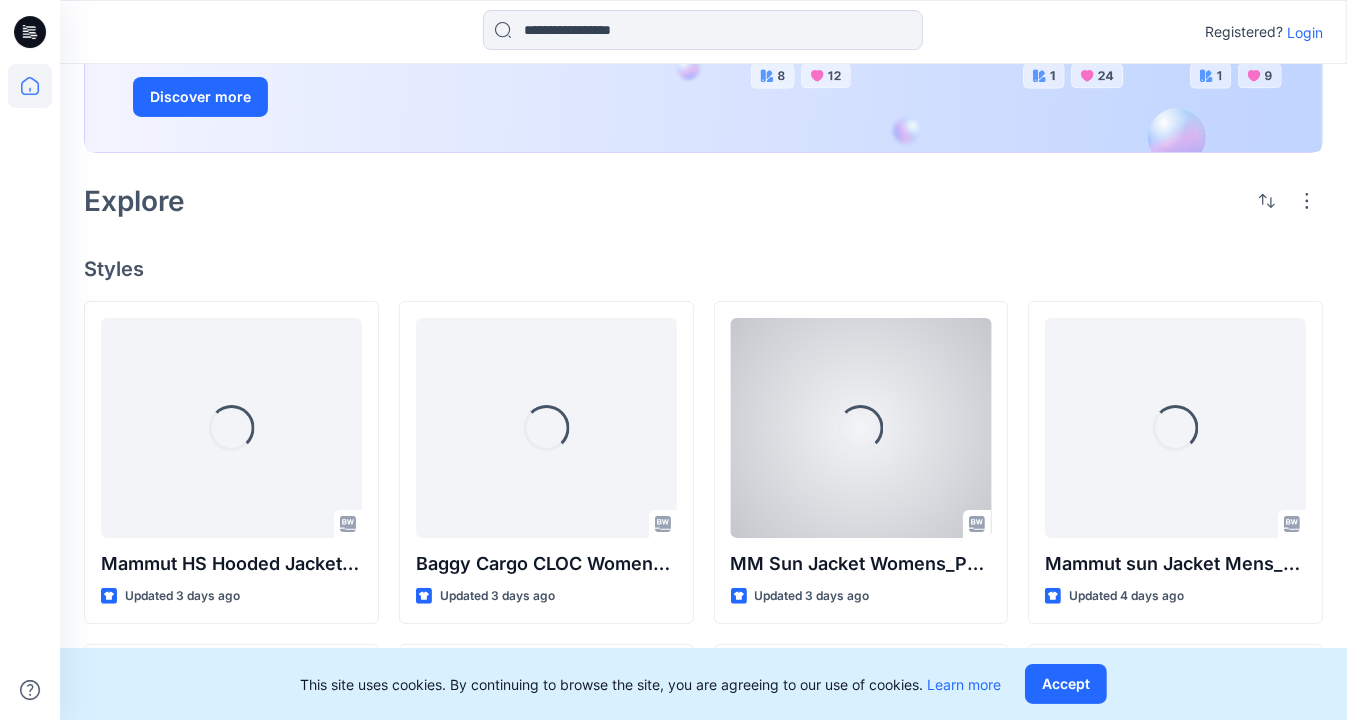 scroll, scrollTop: 300, scrollLeft: 0, axis: vertical 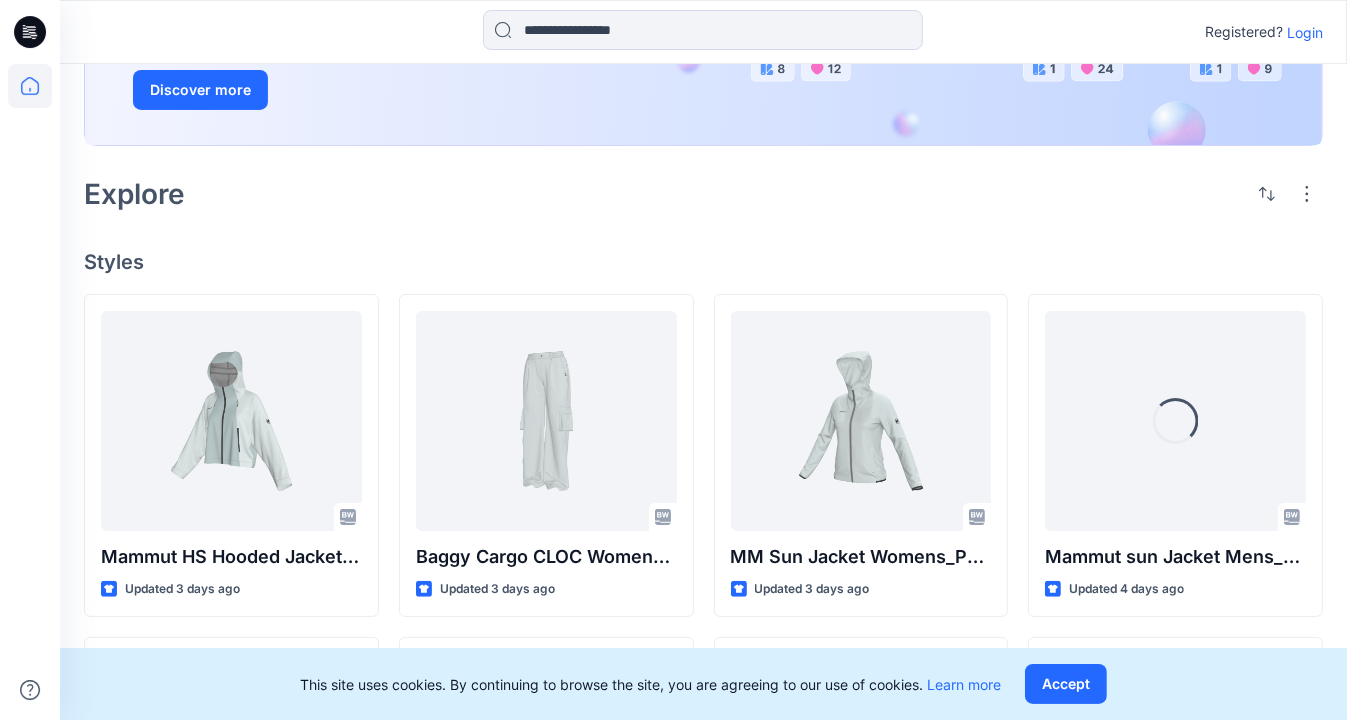 click on "Login" at bounding box center (1305, 32) 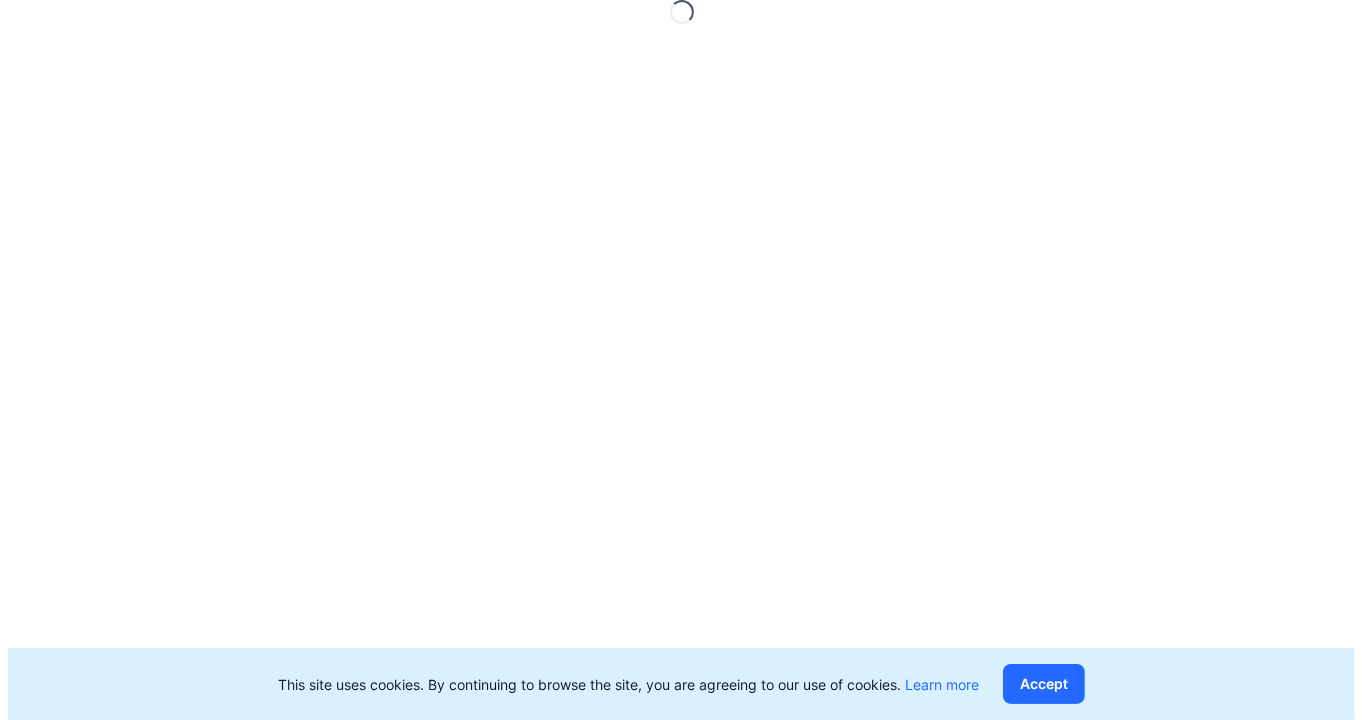 scroll, scrollTop: 0, scrollLeft: 0, axis: both 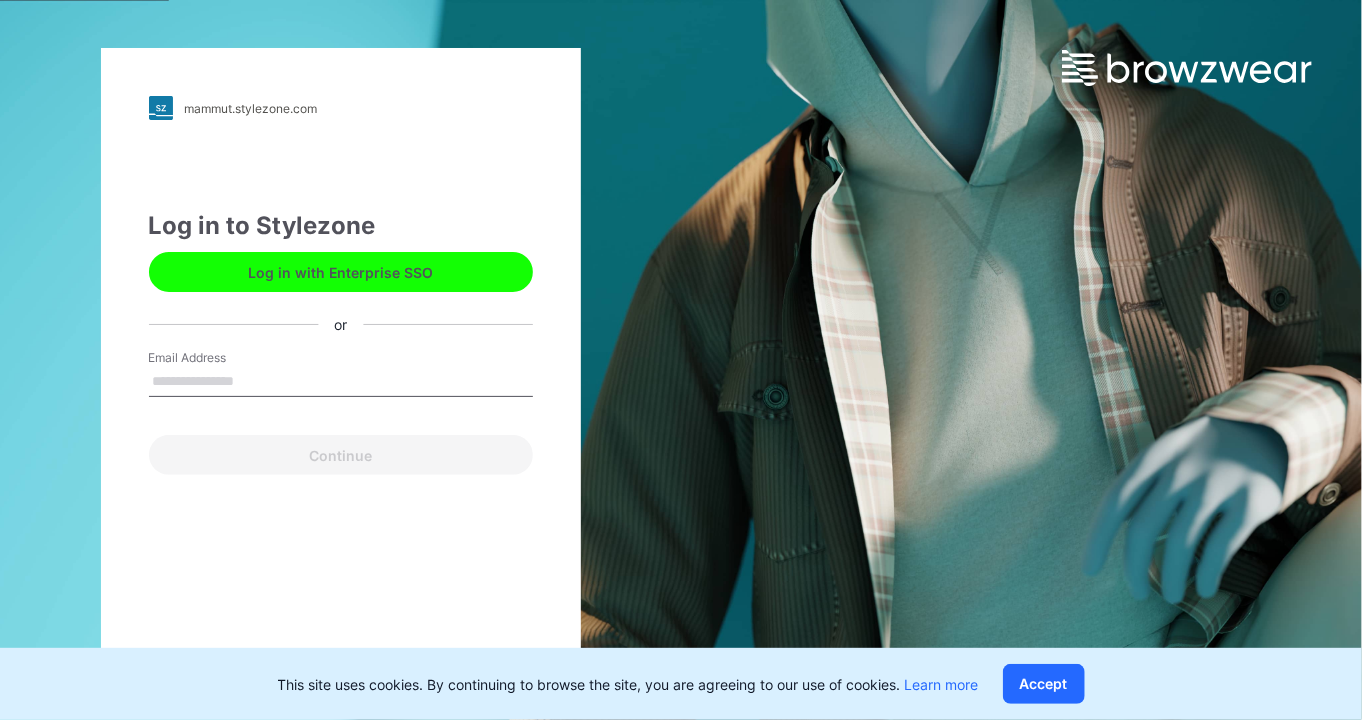click on "Email Address" at bounding box center [341, 382] 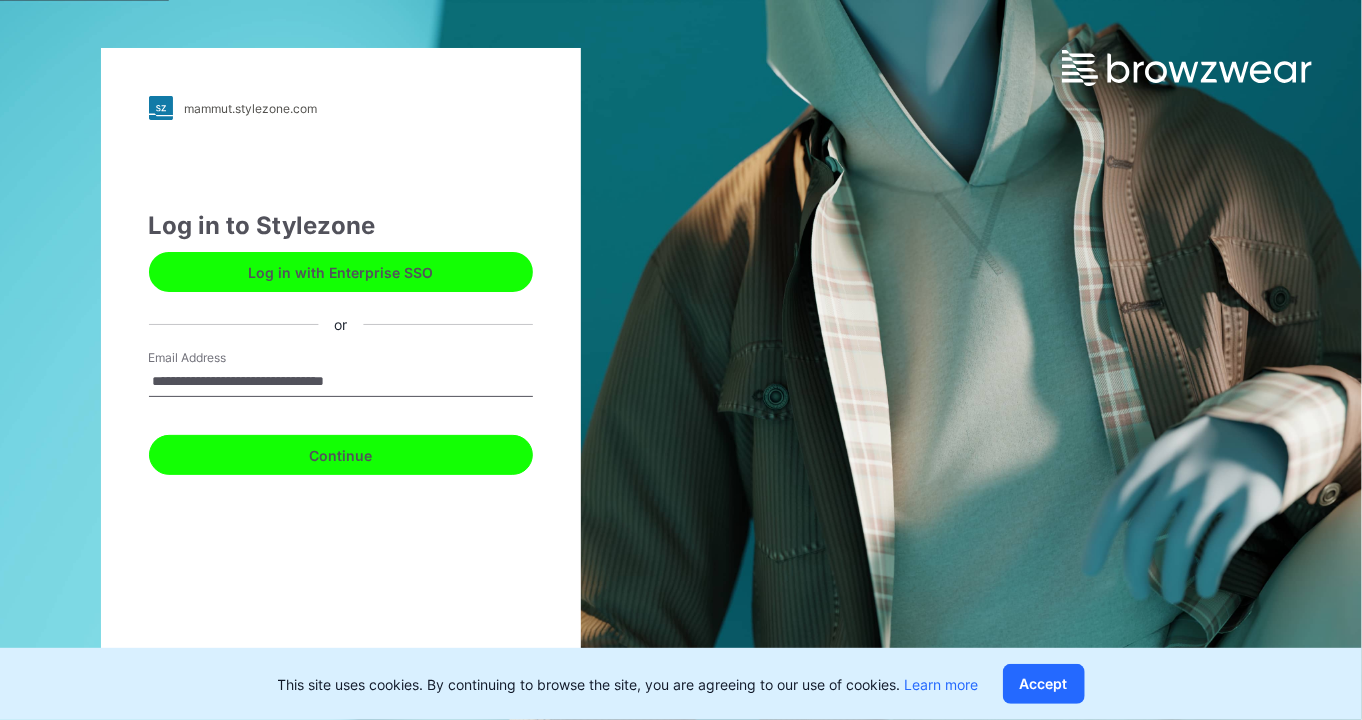 click on "Continue" at bounding box center [341, 455] 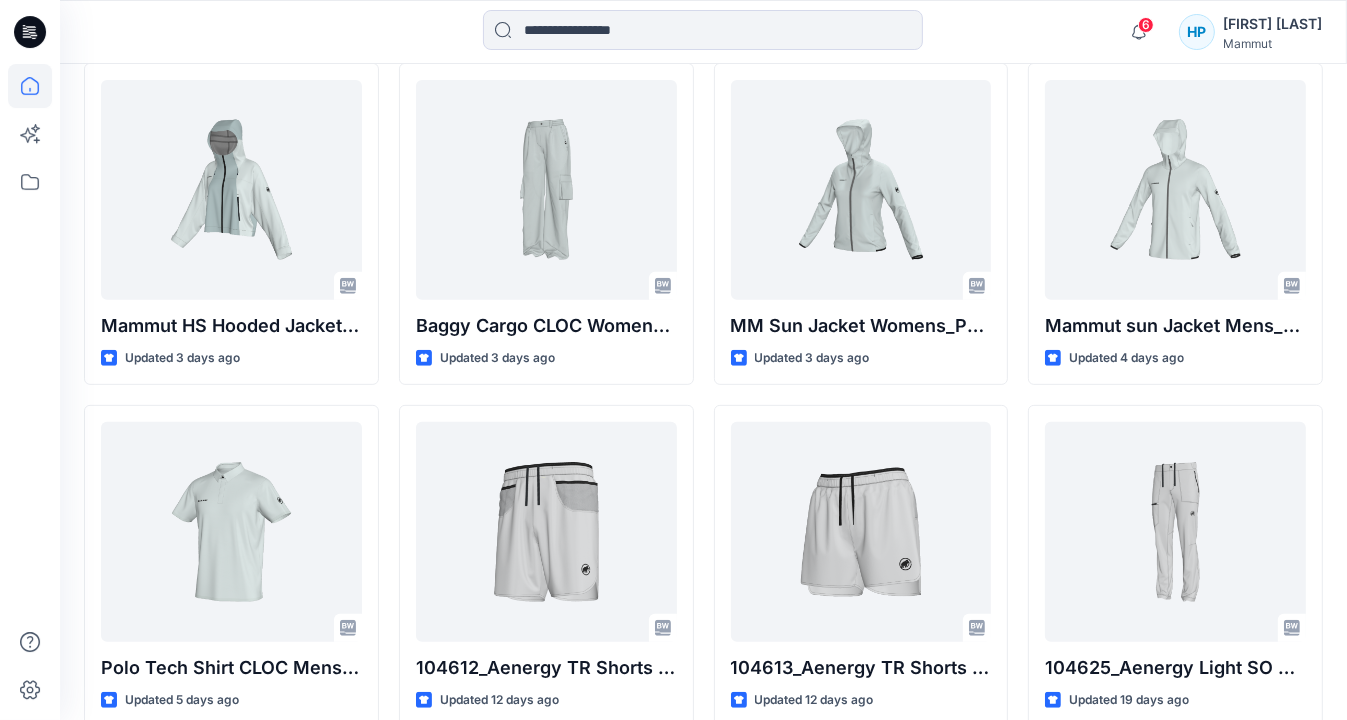 scroll, scrollTop: 500, scrollLeft: 0, axis: vertical 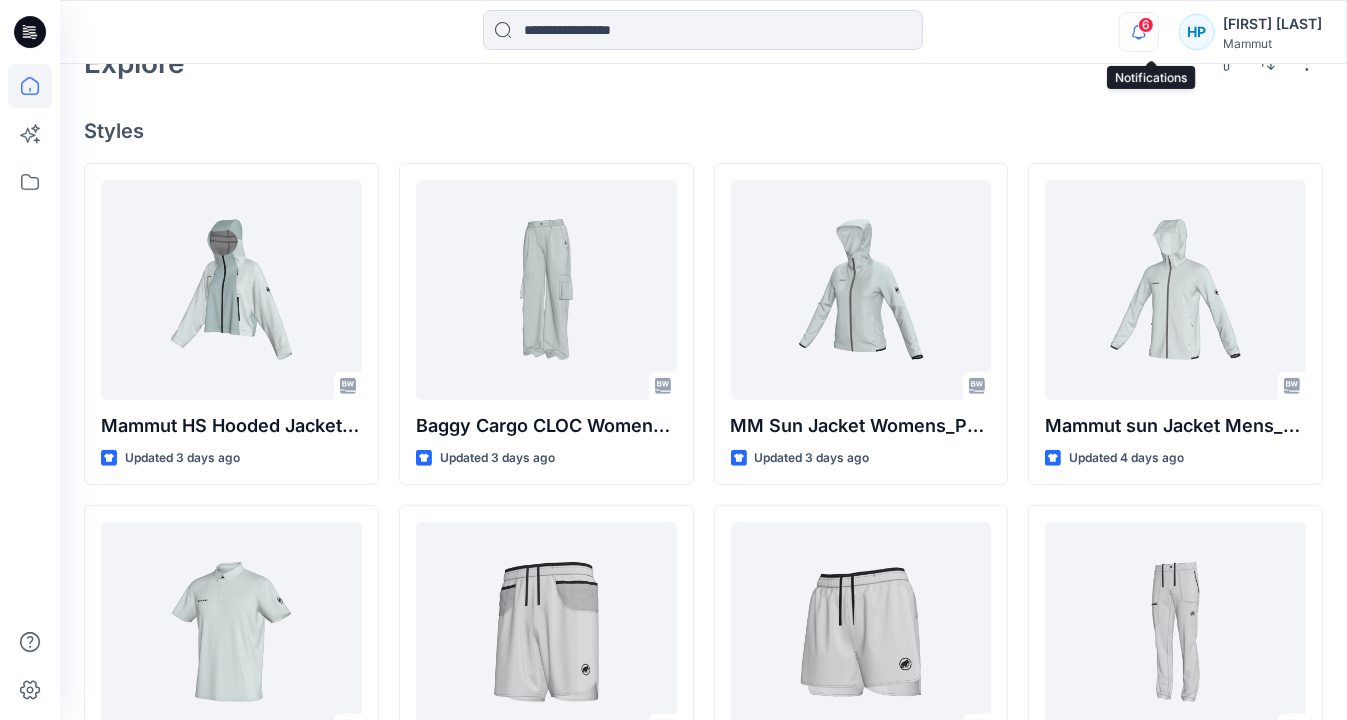 click 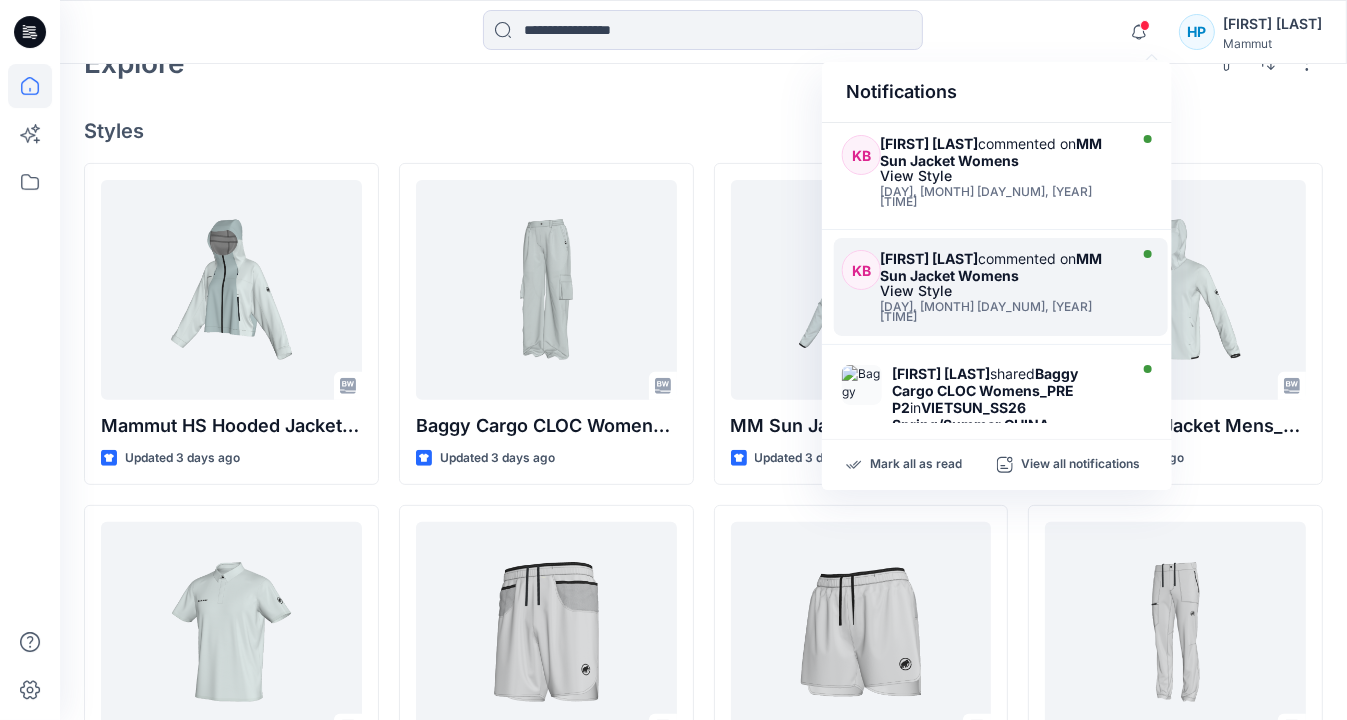click on "[DAY], [MONTH] [DAY_NUM], [YEAR] [TIME]" at bounding box center [1001, 312] 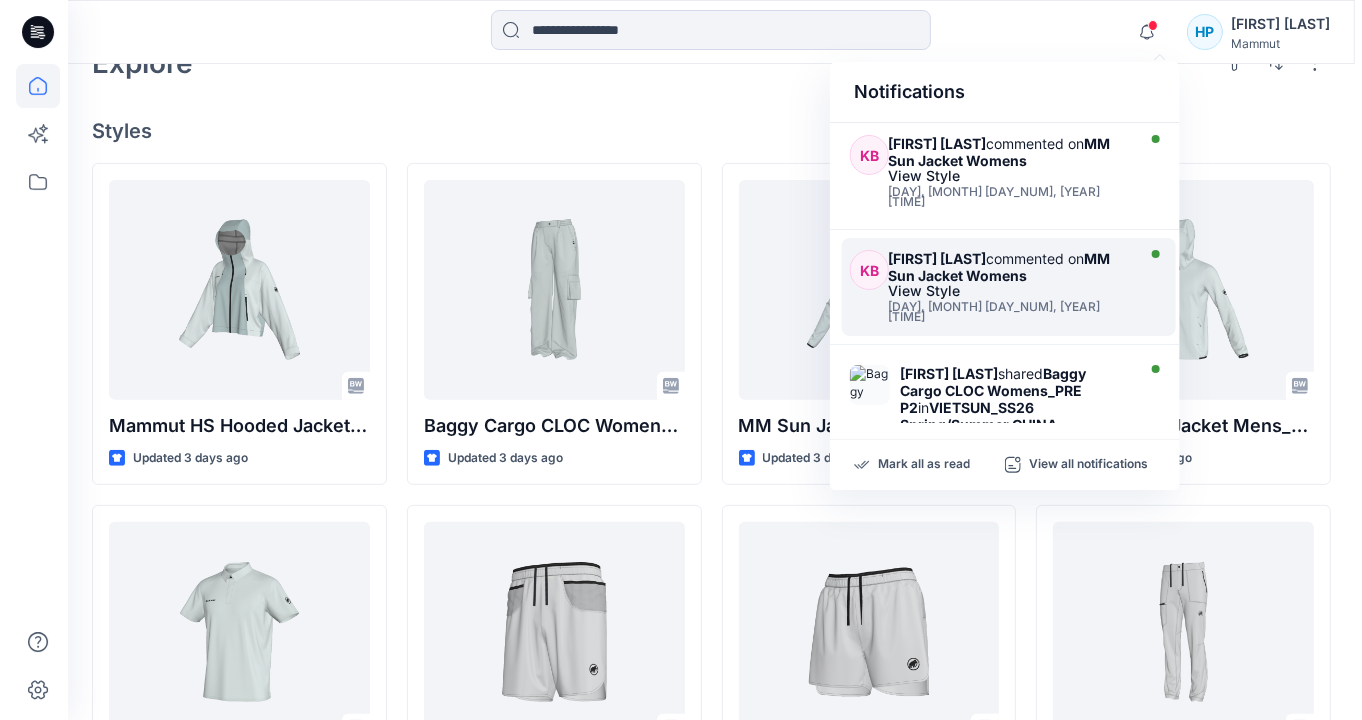 scroll, scrollTop: 0, scrollLeft: 0, axis: both 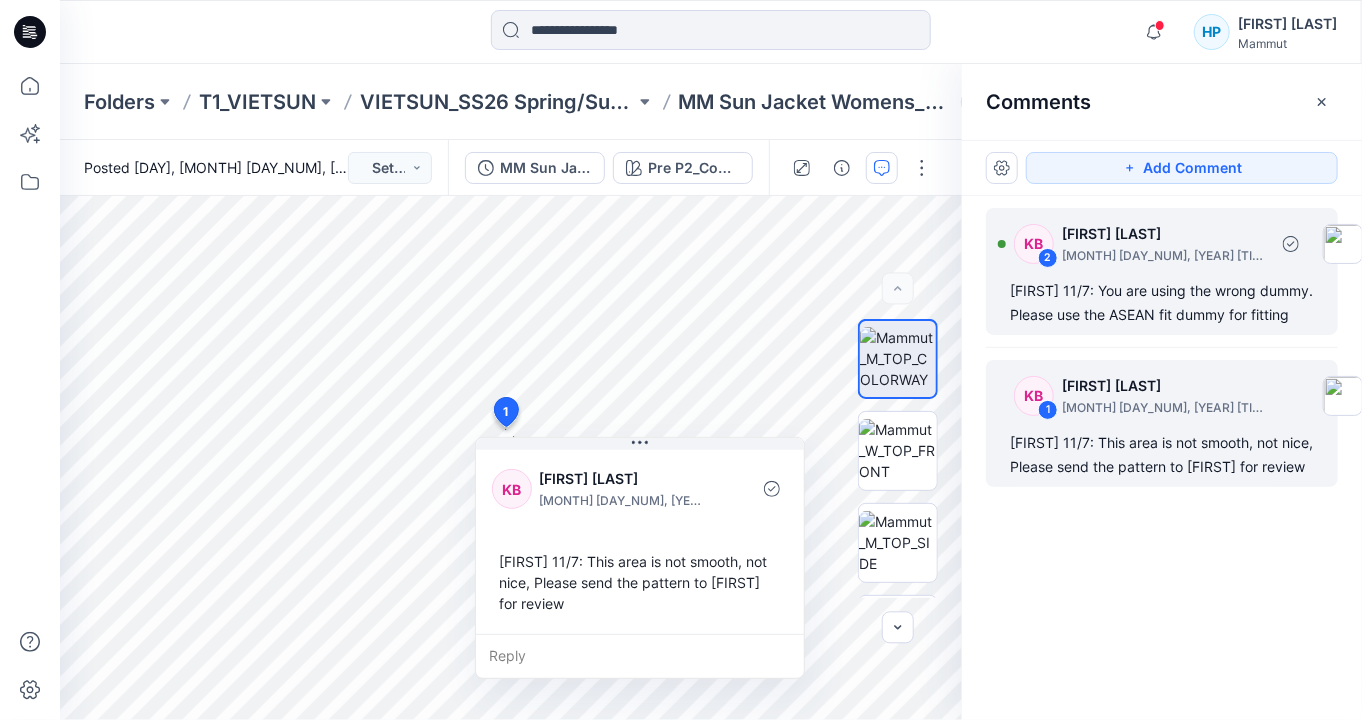 click on "[FIRST] 11/7: You are using the wrong dummy. Please use the ASEAN fit dummy for fitting" at bounding box center (1162, 303) 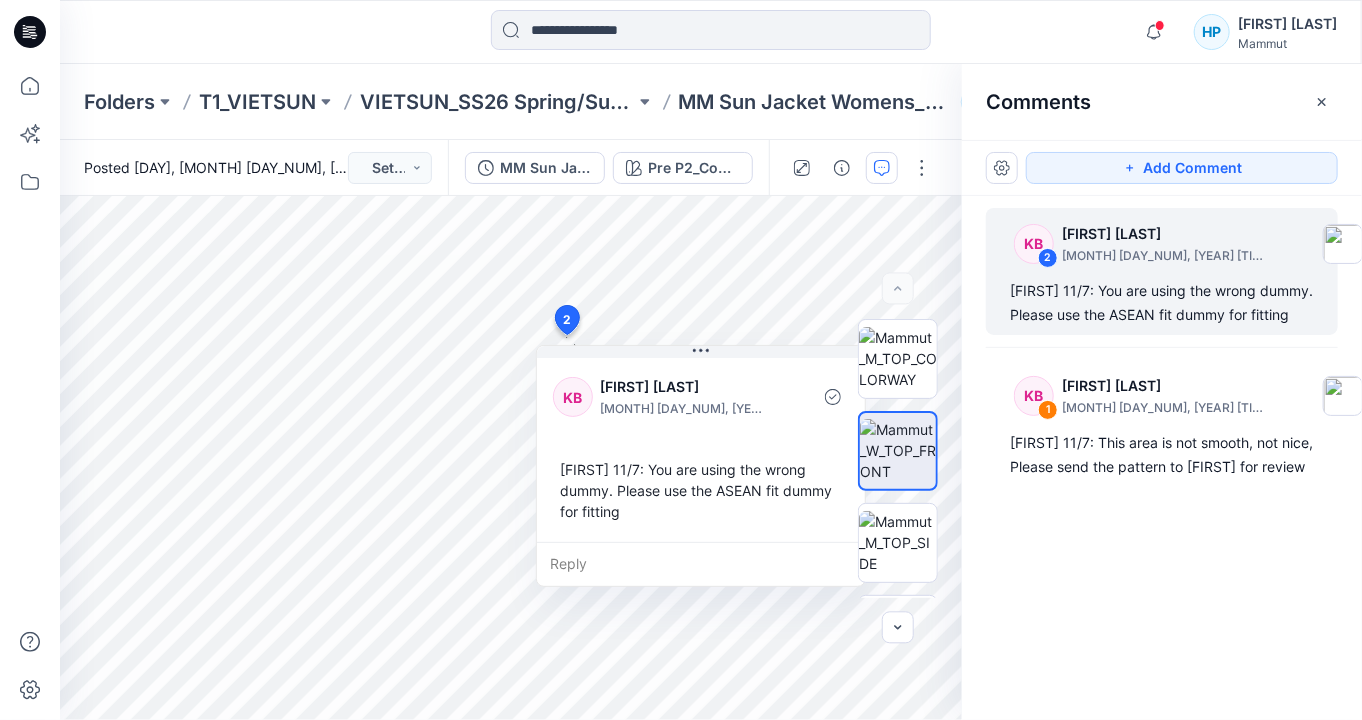 click on "KB 2 [FIRST] [LAST]   [MONTH] [DAY_NUM], [YEAR] [TIME] [FIRST] 11/7: You are using the wrong dummy. Please use the ASEAN fit dummy for fitting KB 1 [FIRST] [LAST]   [MONTH] [DAY_NUM], [YEAR] [TIME] [FIRST] 11/7: This area is not smooth, not nice, Please send the pattern to [FIRST] for review" at bounding box center (1162, 421) 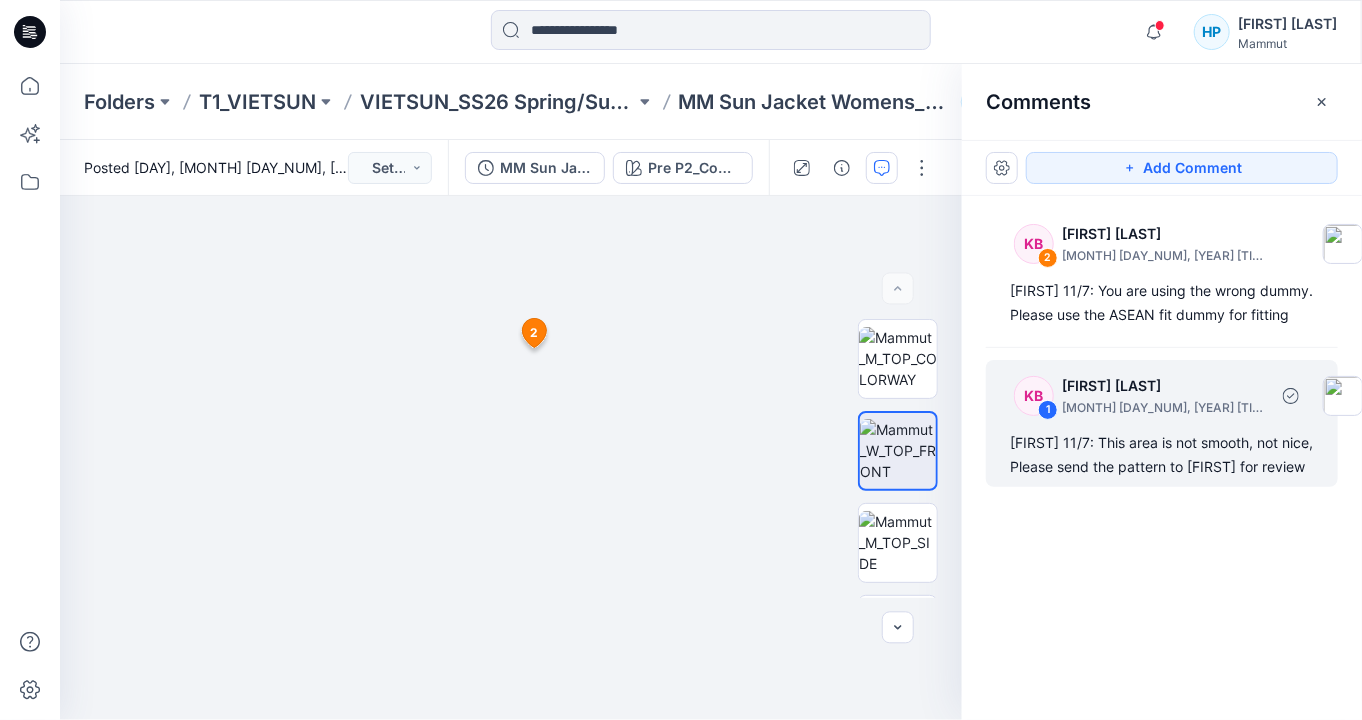 click on "KB 1 [FIRST] [LAST]   [MONTH] [DAY_NUM], [YEAR] [TIME] [FIRST] 11/7: This area is not smooth, not nice, Please send the pattern to [FIRST] for review" at bounding box center [1162, 423] 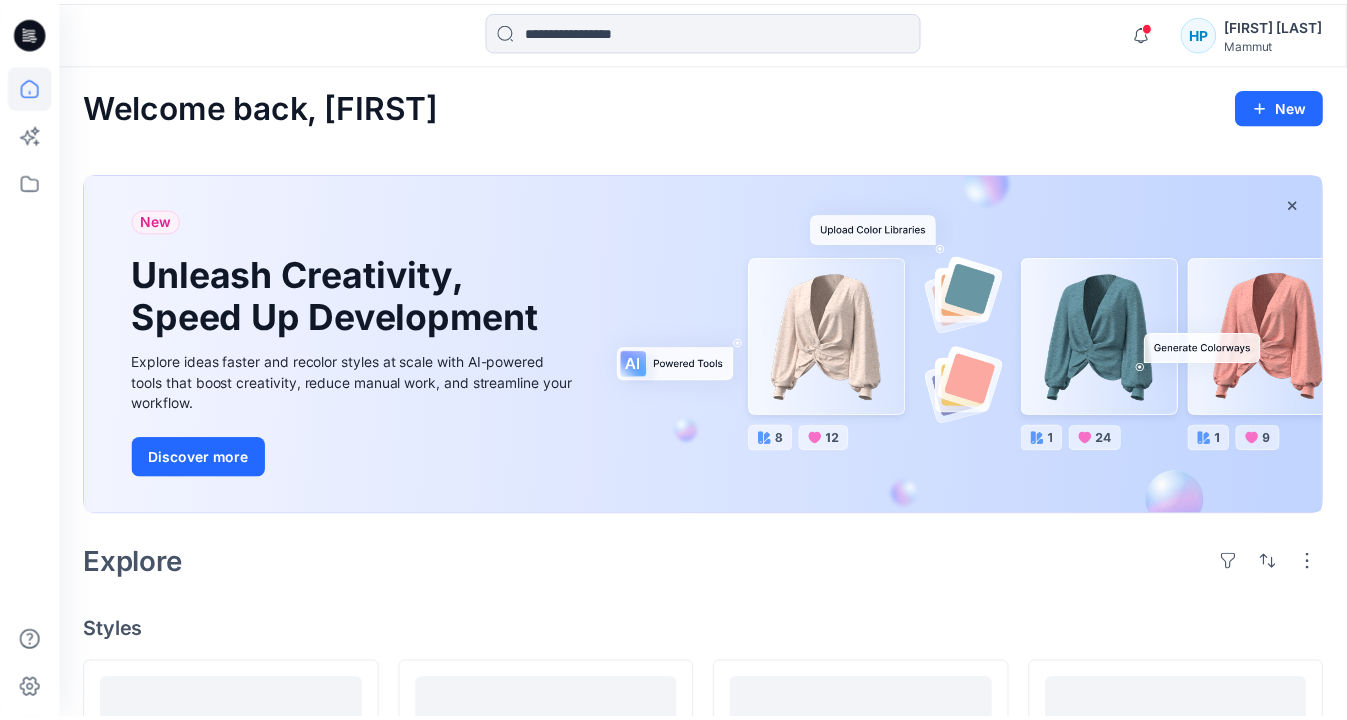 scroll, scrollTop: 500, scrollLeft: 0, axis: vertical 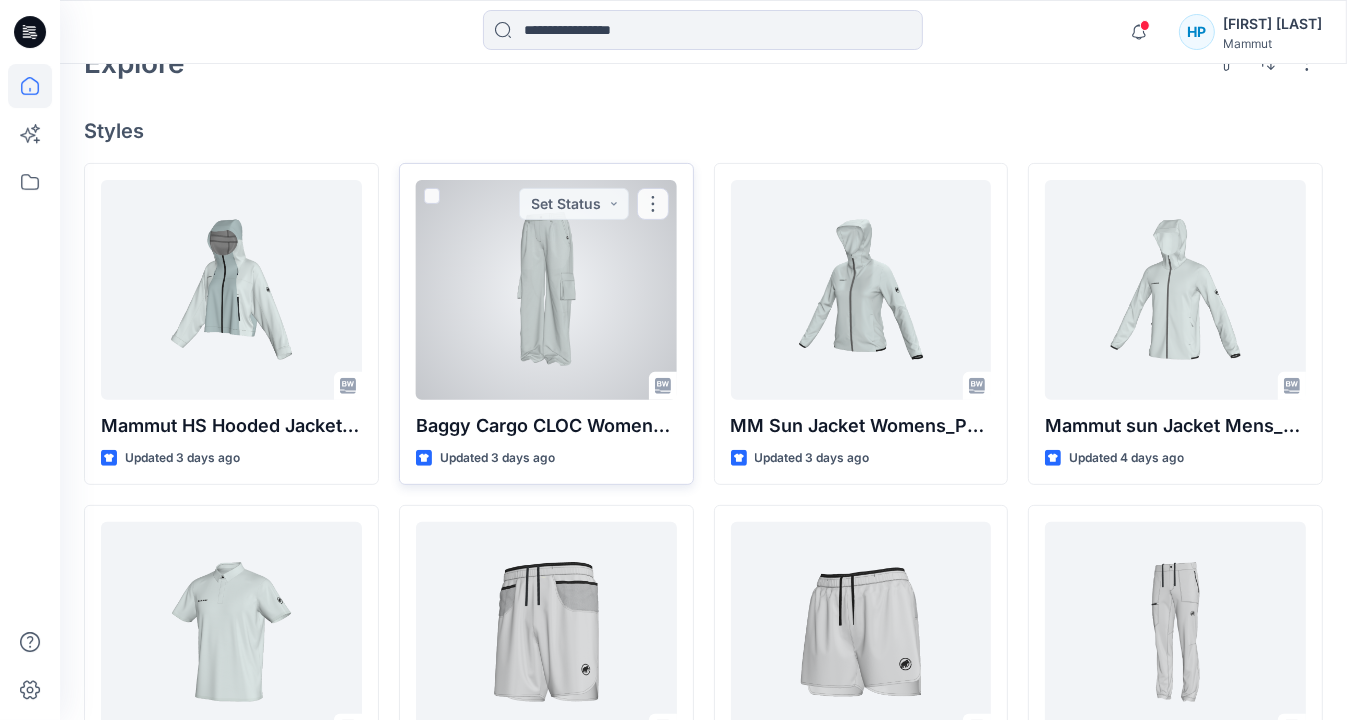 click at bounding box center (546, 290) 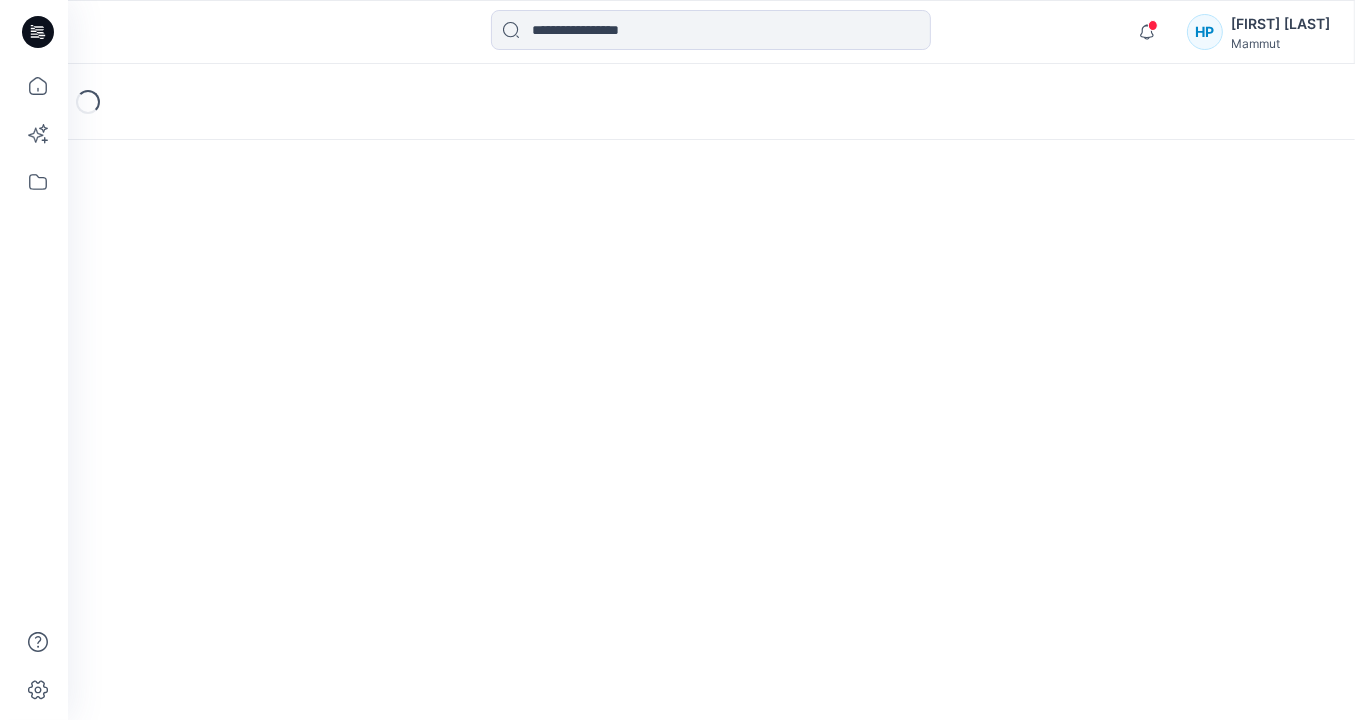 scroll, scrollTop: 0, scrollLeft: 0, axis: both 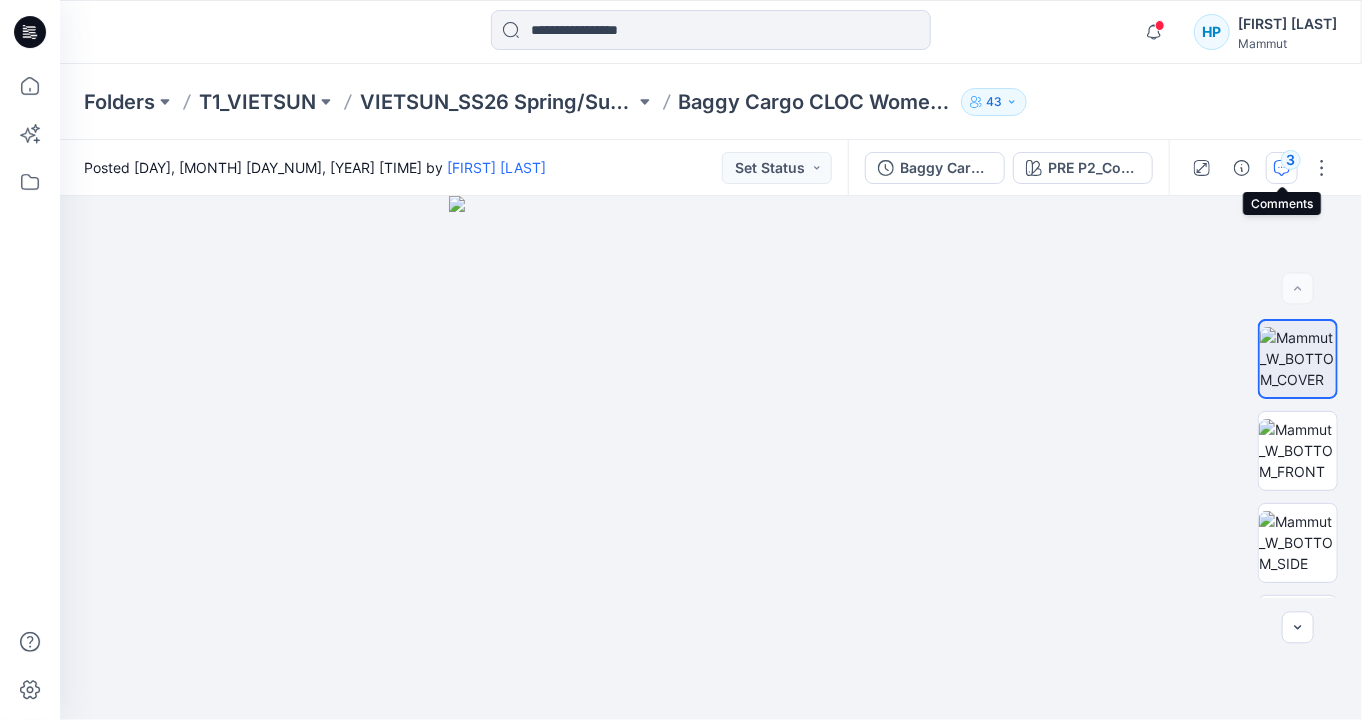 click 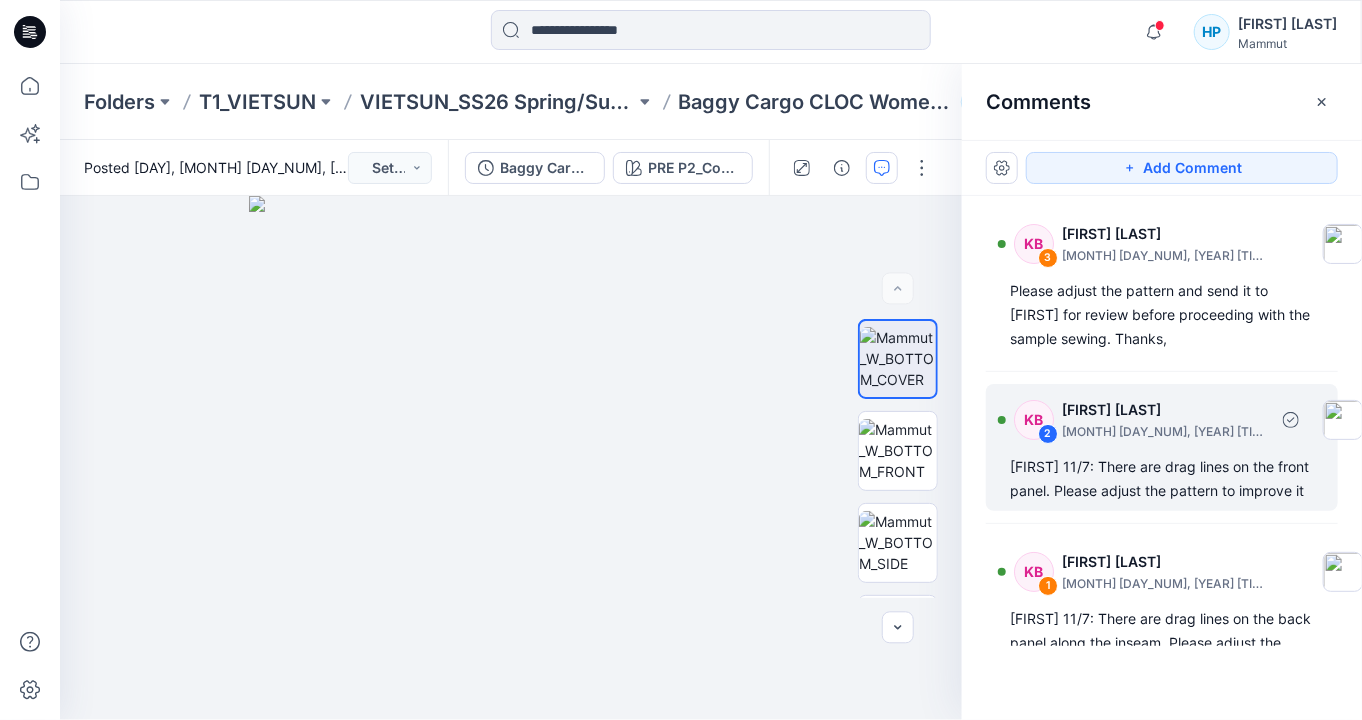 scroll, scrollTop: 100, scrollLeft: 0, axis: vertical 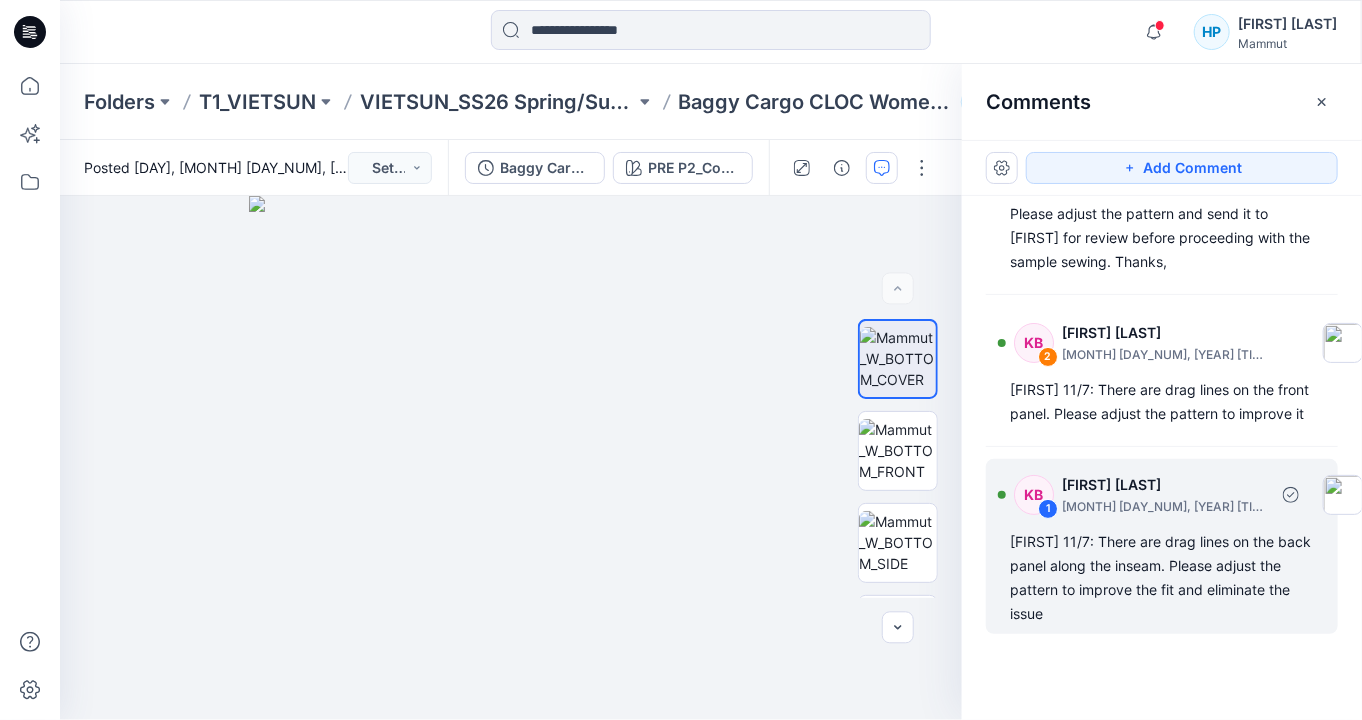 click on "KB 1 [FIRST] [LAST]   [MONTH] [DAY_NUM], [YEAR] [TIME] [FIRST] 11/7: There are drag lines on the back panel along the inseam. Please adjust the pattern to improve the fit and eliminate the issue" at bounding box center [1162, 546] 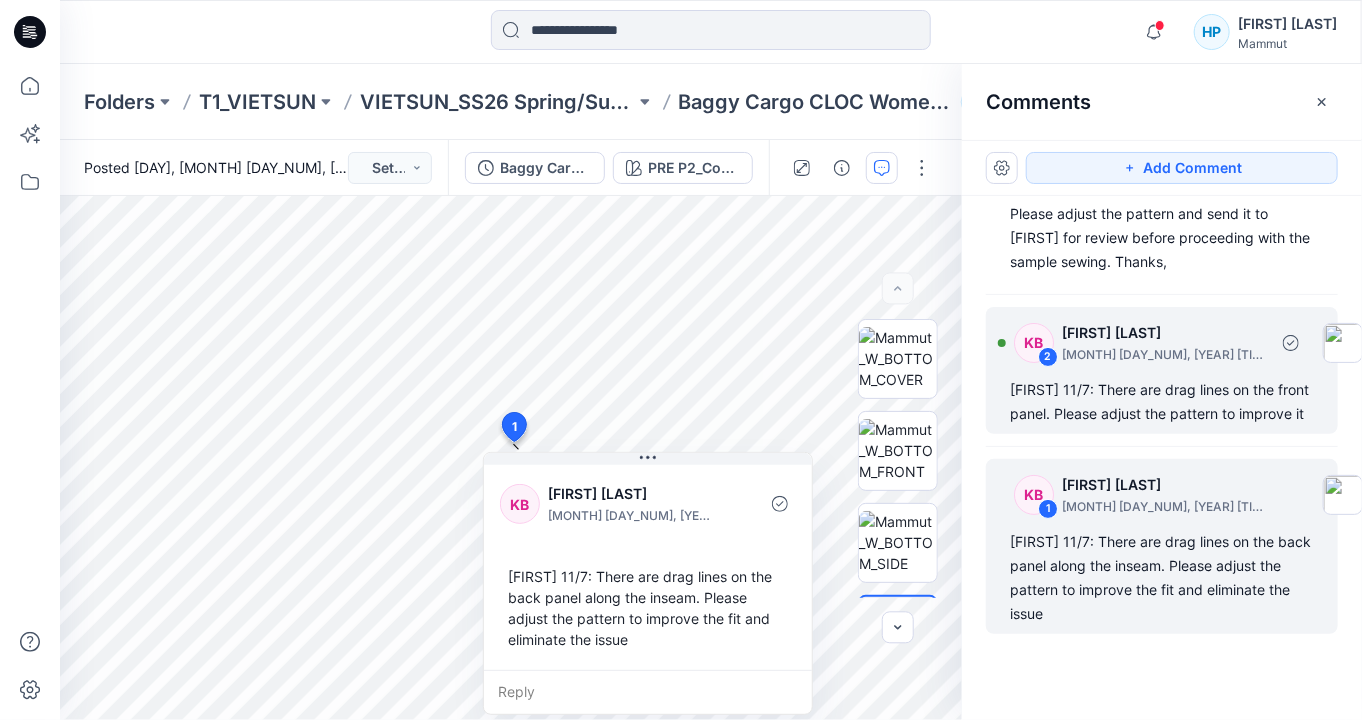 click on "[FIRST] 11/7: There are drag lines on the front panel. Please adjust the pattern to improve it" at bounding box center [1162, 402] 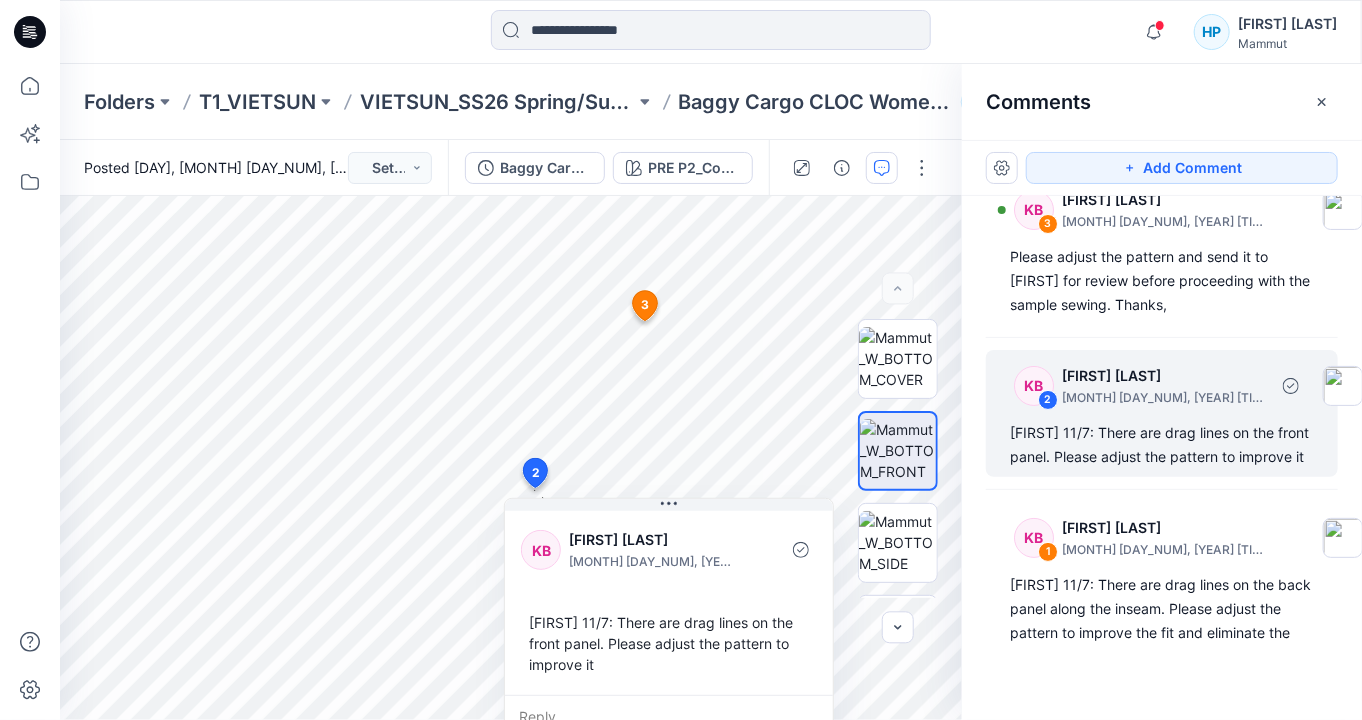 scroll, scrollTop: 0, scrollLeft: 0, axis: both 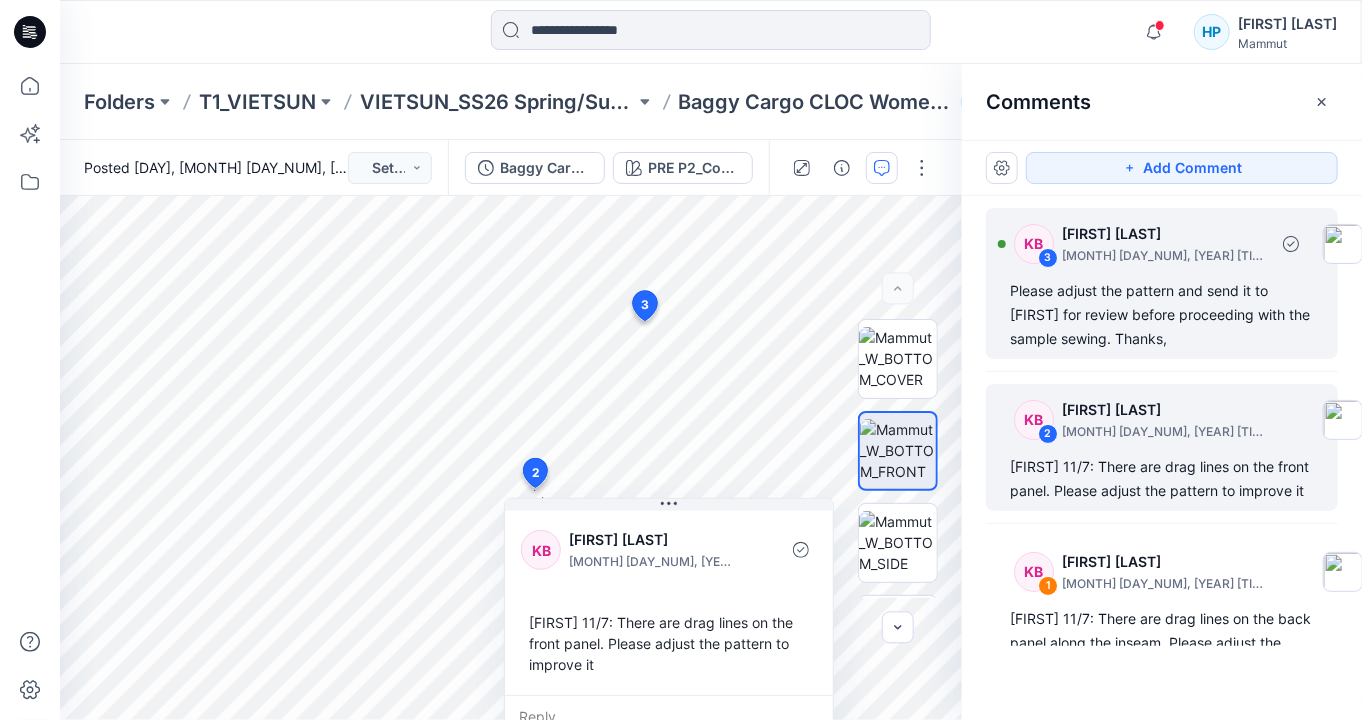 click on "Please adjust the pattern and send it to [FIRST] for review before proceeding with the sample sewing.
Thanks," at bounding box center [1162, 315] 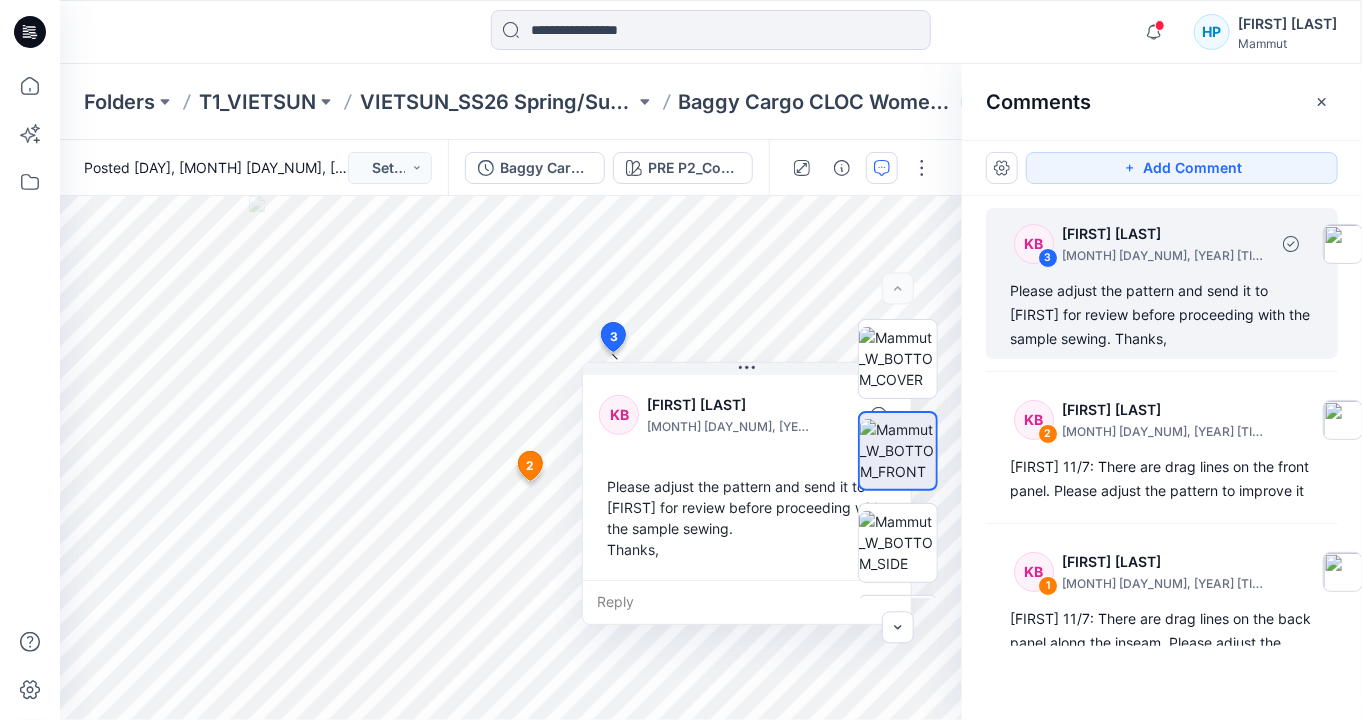 click on "Please adjust the pattern and send it to [FIRST] for review before proceeding with the sample sewing.
Thanks," at bounding box center [1162, 315] 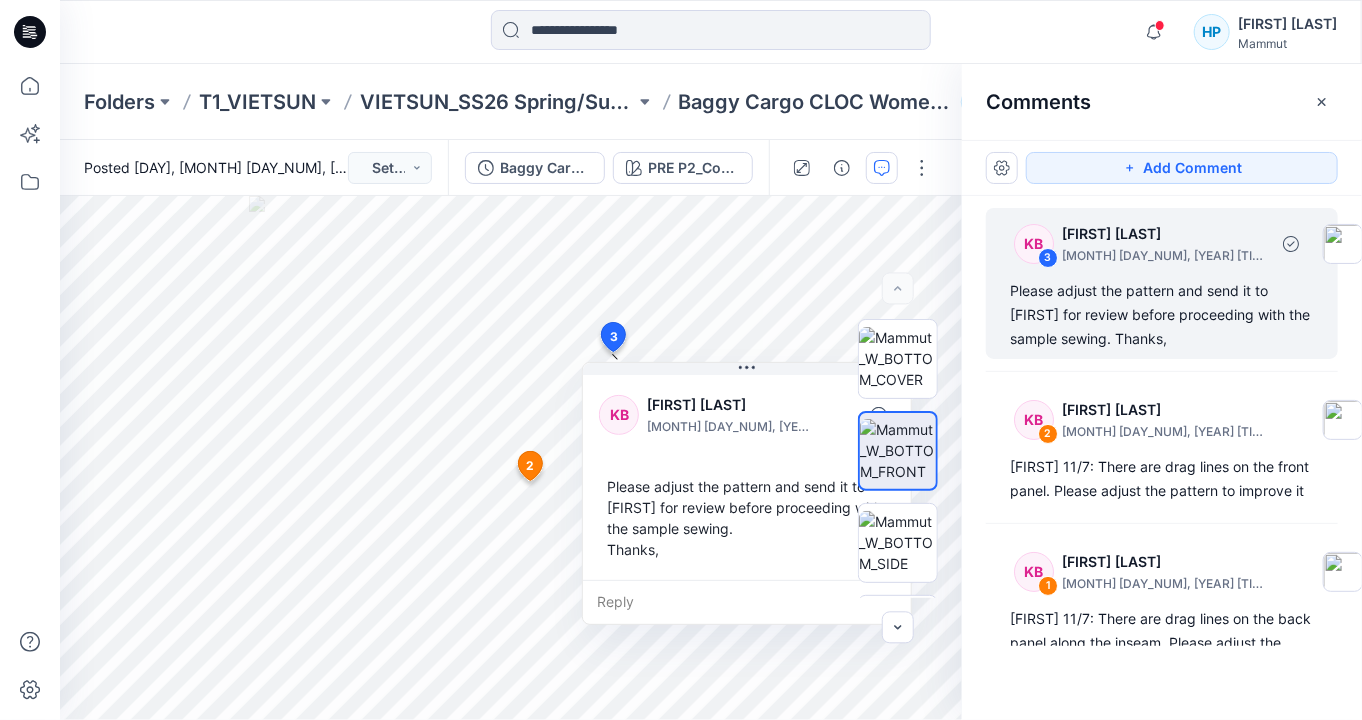 click on "Please adjust the pattern and send it to [FIRST] for review before proceeding with the sample sewing.
Thanks," at bounding box center [1162, 315] 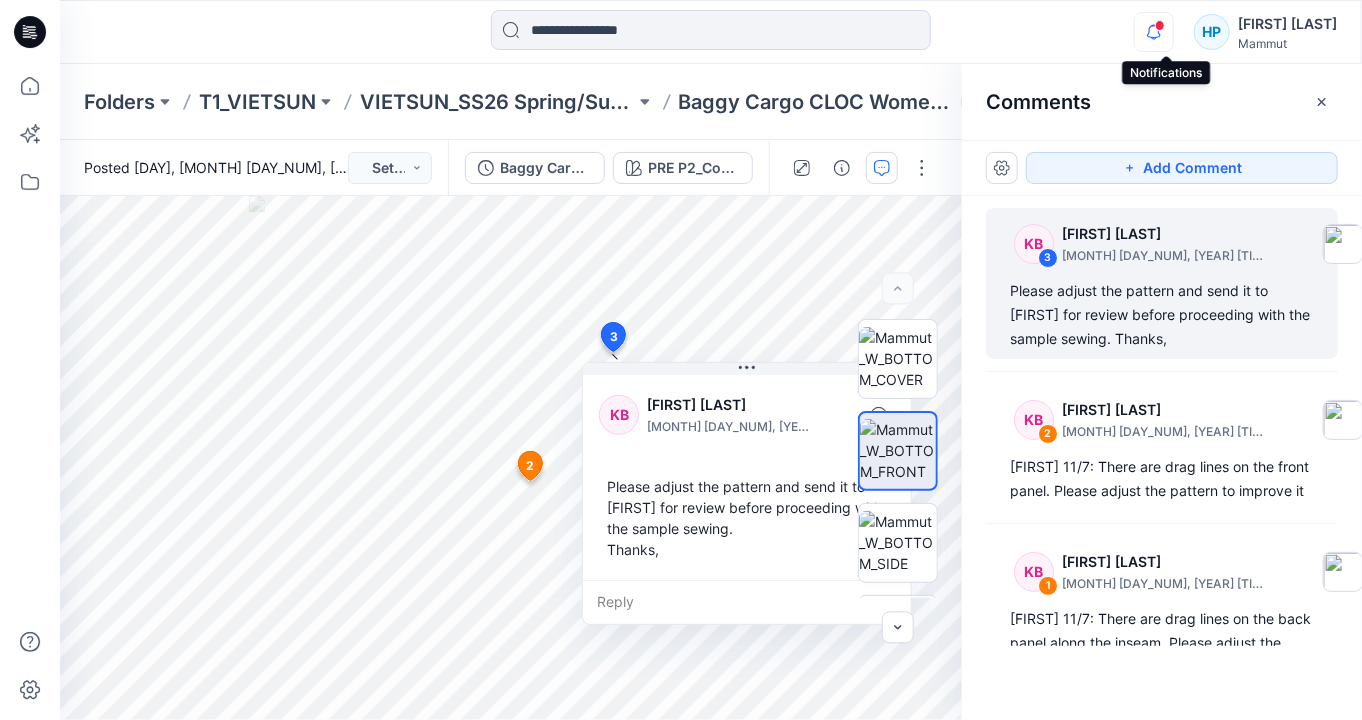click 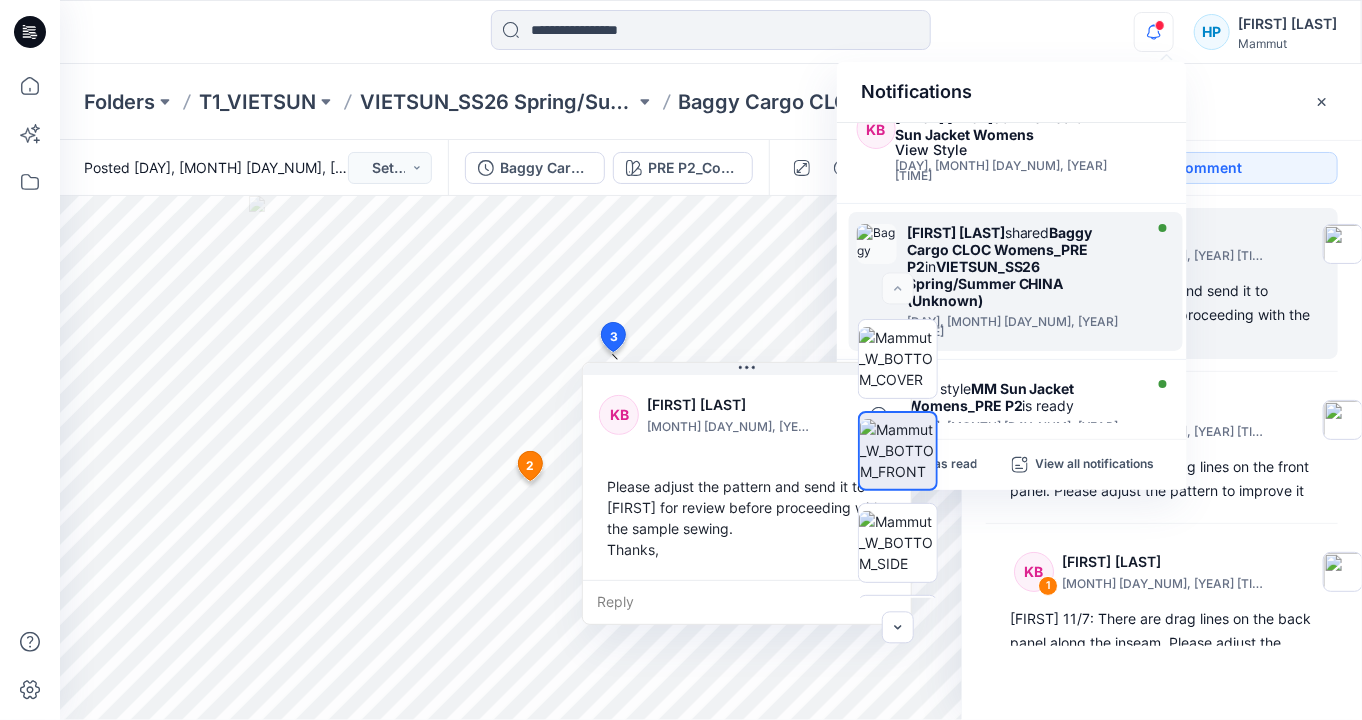 scroll, scrollTop: 100, scrollLeft: 0, axis: vertical 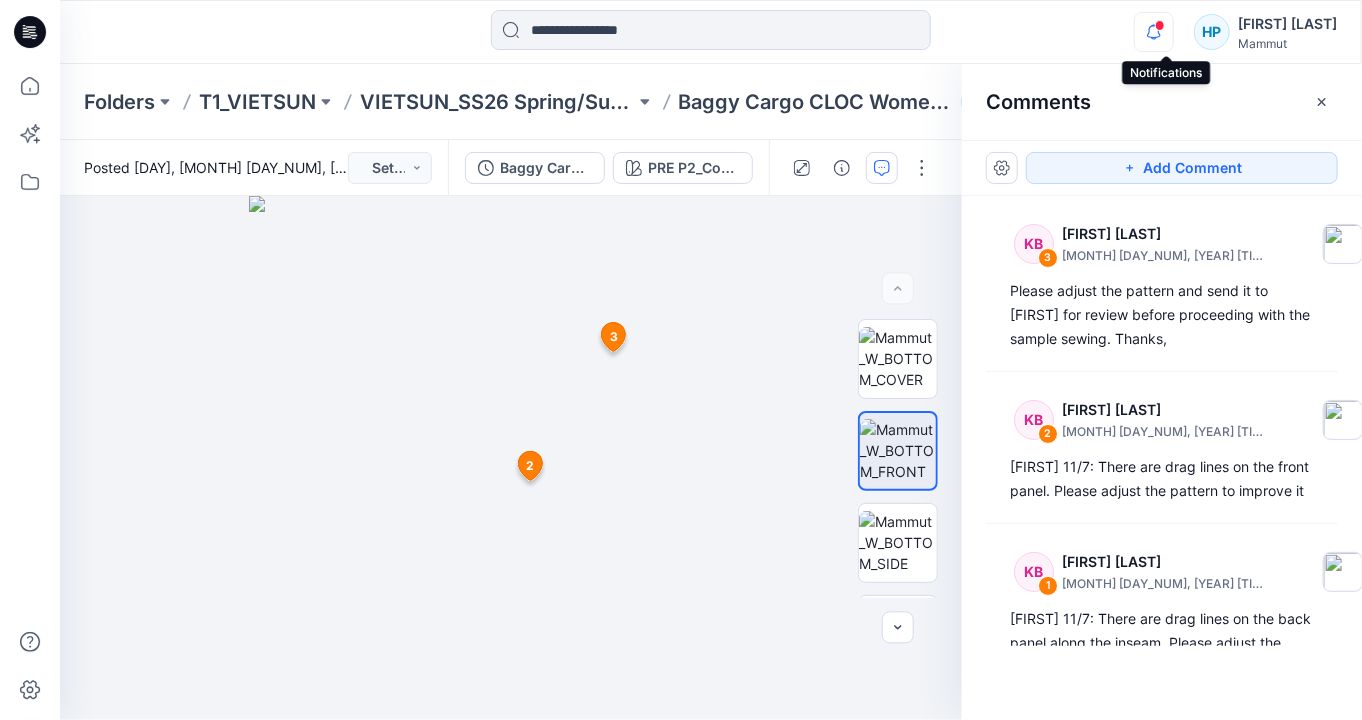 click 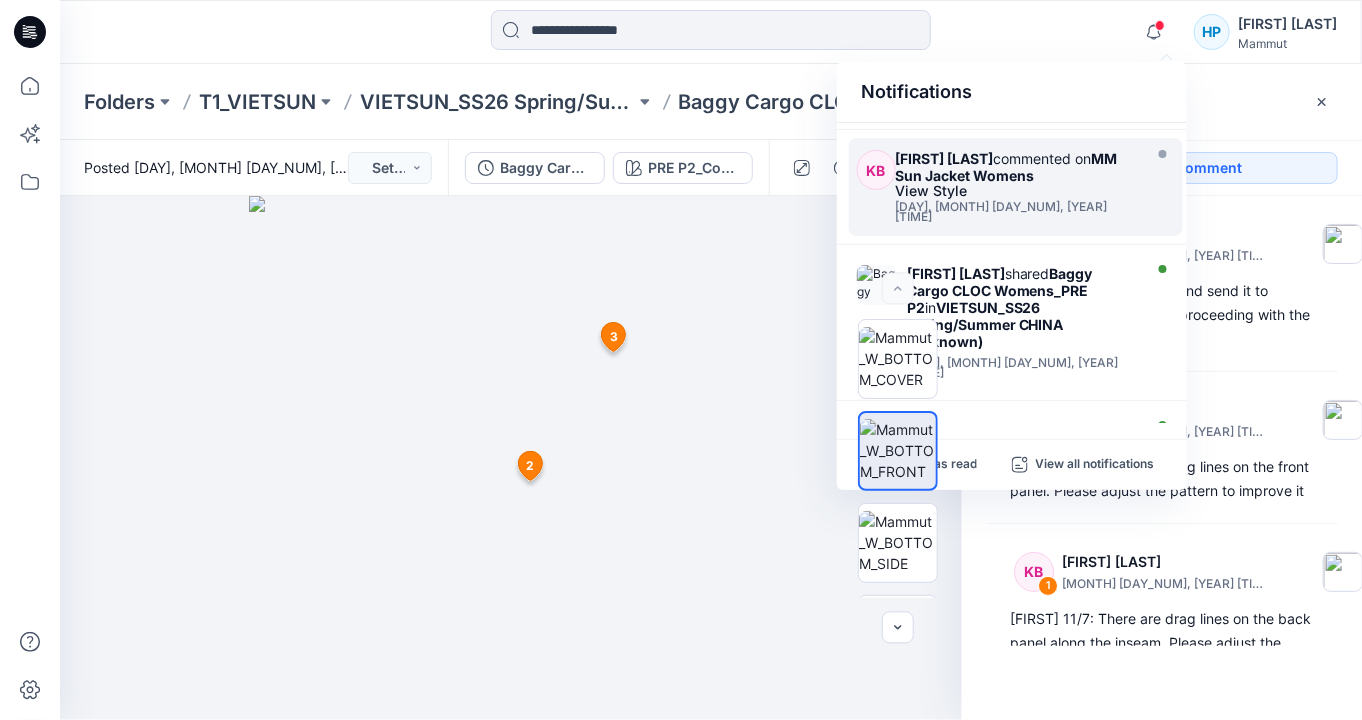 click on "View Style" at bounding box center (1016, 191) 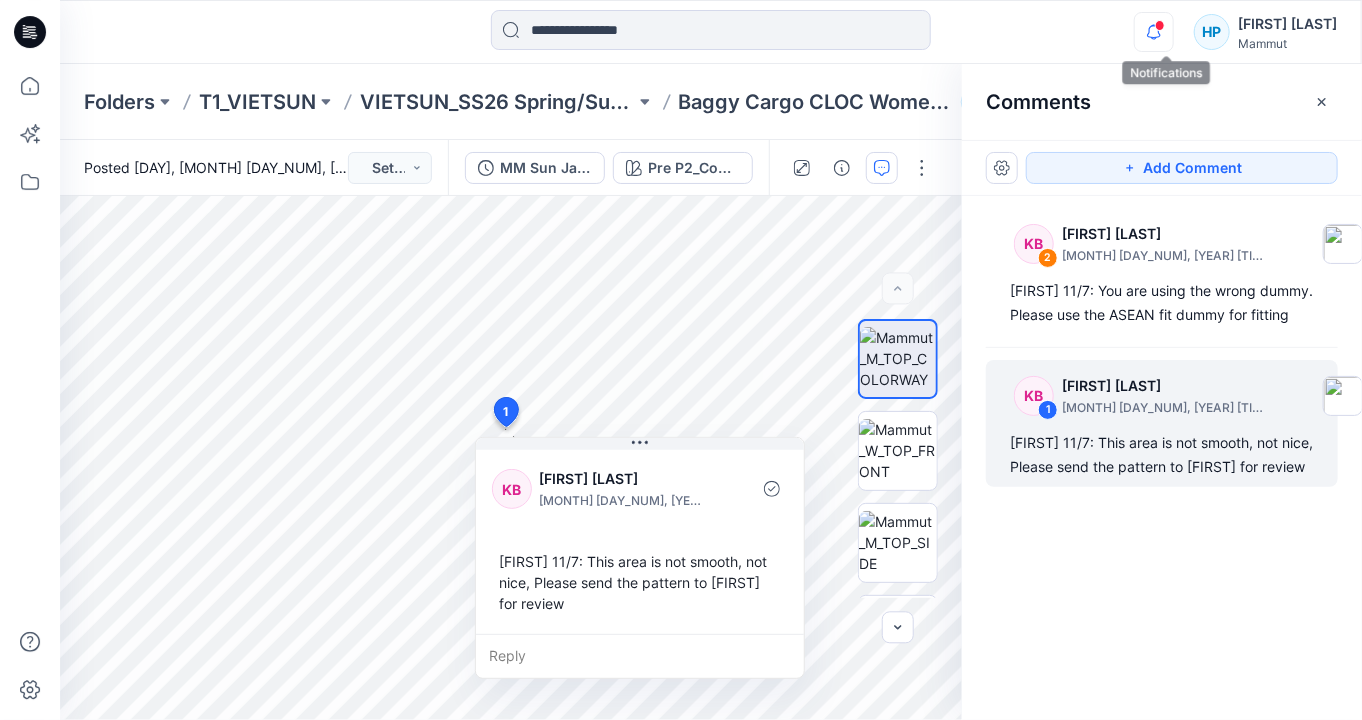 click 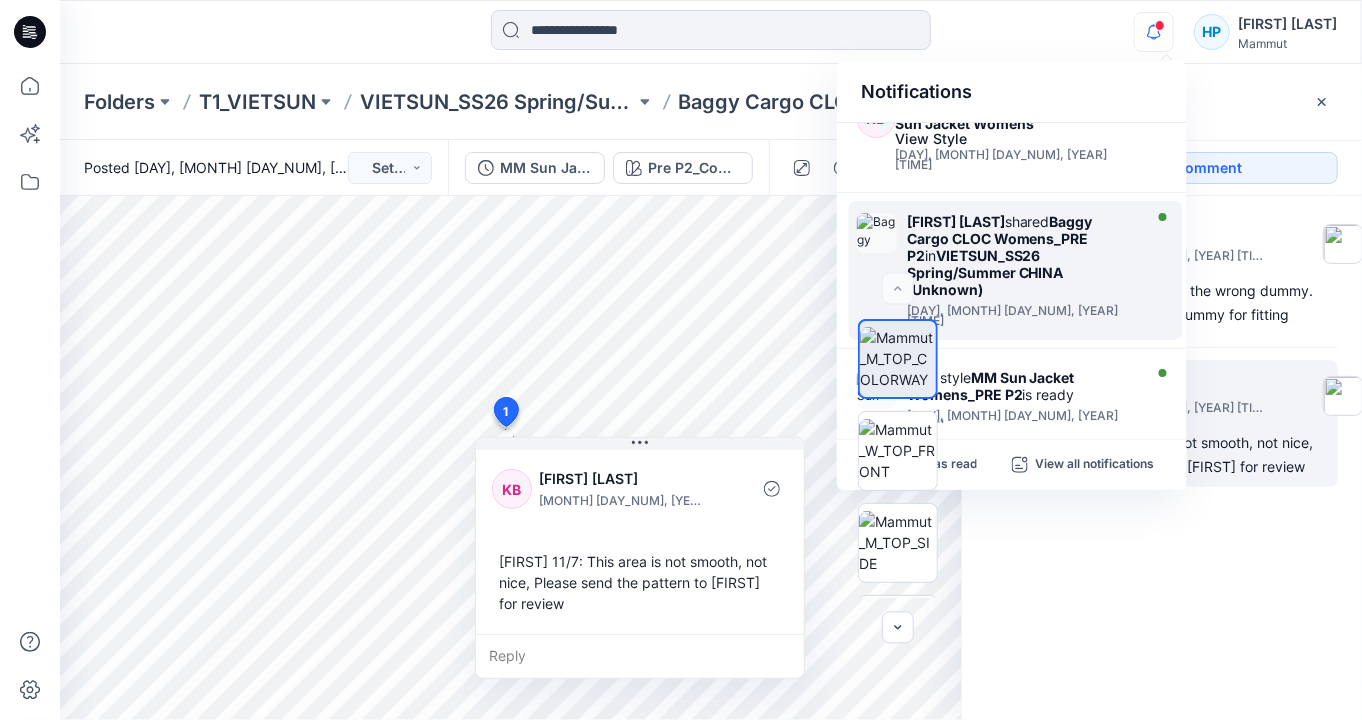scroll, scrollTop: 200, scrollLeft: 0, axis: vertical 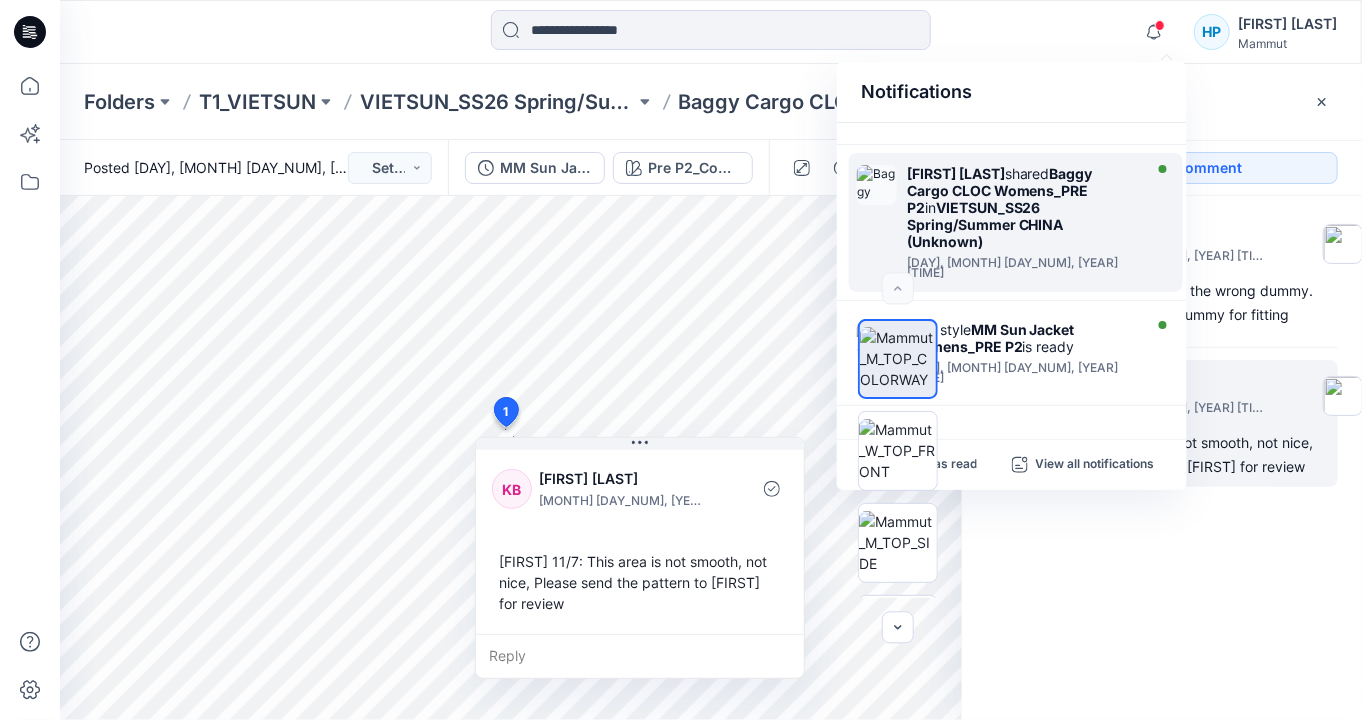 click on "VIETSUN_SS26 Spring/Summer CHINA (Unknown)" at bounding box center (985, 224) 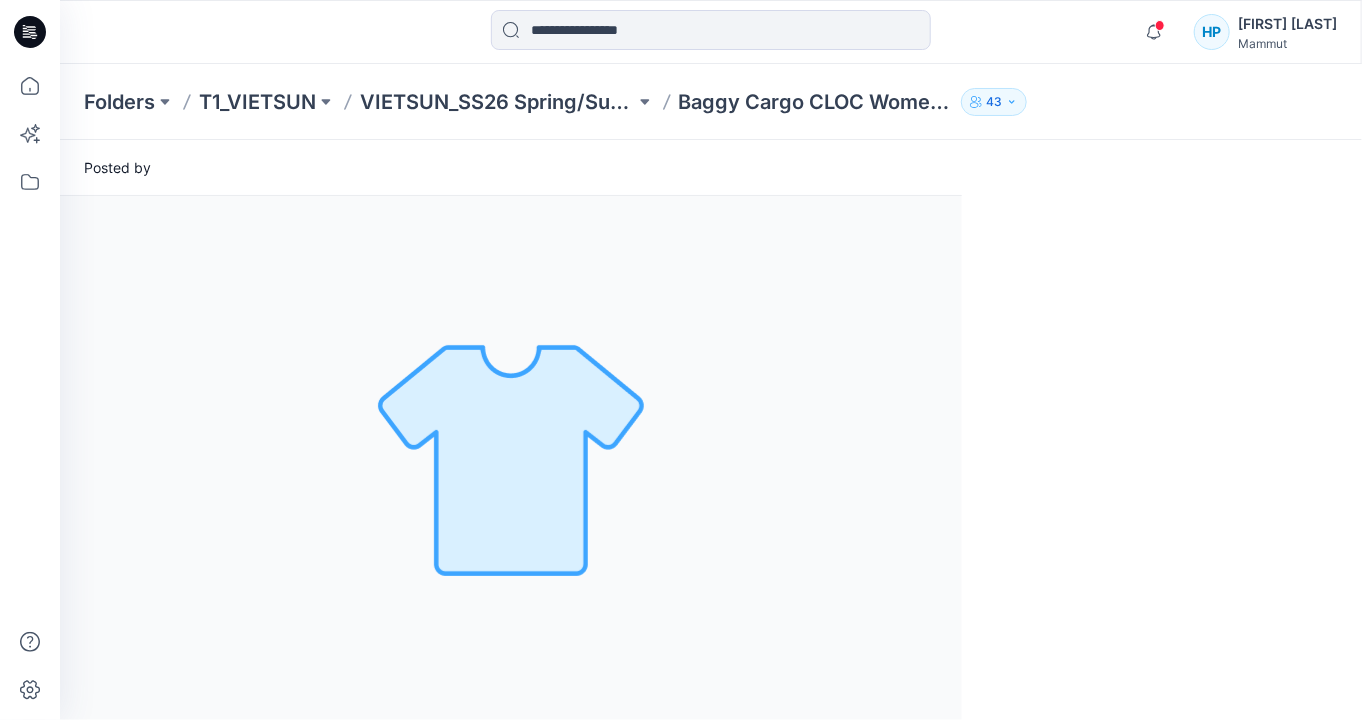 click on "Notifications KB [FIRST] [LAST]  commented on  MM Sun Jacket Womens View Style [DAY], [MONTH] [DAY_NUM], [YEAR] [TIME] KB [FIRST] [LAST]  commented on  MM Sun Jacket Womens View Style [DAY], [MONTH] [DAY_NUM], [YEAR] [TIME] [FIRST] [LAST]  shared  Baggy Cargo CLOC Womens_PRE P2  in  VIETSUN_SS26 Spring/Summer CHINA (Unknown) [DAY], [MONTH] [DAY_NUM], [YEAR] [TIME] Your style  MM Sun Jacket Womens_PRE P2  is ready [DAY], [MONTH] [DAY_NUM], [YEAR] [TIME] [FIRST] [LAST]  shared  Mammut sun Jacket Mens_Pre P2  in  VIETSUN_SS26 Spring/Summer CHINA (Unknown) [DAY], [MONTH] [DAY_NUM], [YEAR] [TIME] [FIRST] [LAST]  shared  Mammut sun Jacket Mens_Pre P2  in  Unknown Folder (Unknown) [DAY], [MONTH] [DAY_NUM], [YEAR] [TIME] [FIRST] [LAST]  shared  Polo Tech Shirt CLOC Mens_PRE P2  in  VIETSUN_SS26 Spring/Summer CHINA (Unknown) [DAY], [MONTH] [DAY_NUM], [YEAR] [TIME] [FIRST] [LAST]  shared  104613_Aenergy TR Shorts Women  in  VIETSUN_2027 Spring/Summer Standard (Unknown) [DAY], [MONTH] [DAY_NUM], [YEAR] [TIME] [FIRST] [LAST]  shared  104613_Aenergy TR Shorts Women  in  VIETSUN_2027 Spring/Summer Standard (Unknown) [DAY], [MONTH] [DAY_NUM], [YEAR] [TIME] HP" at bounding box center (681, 360) 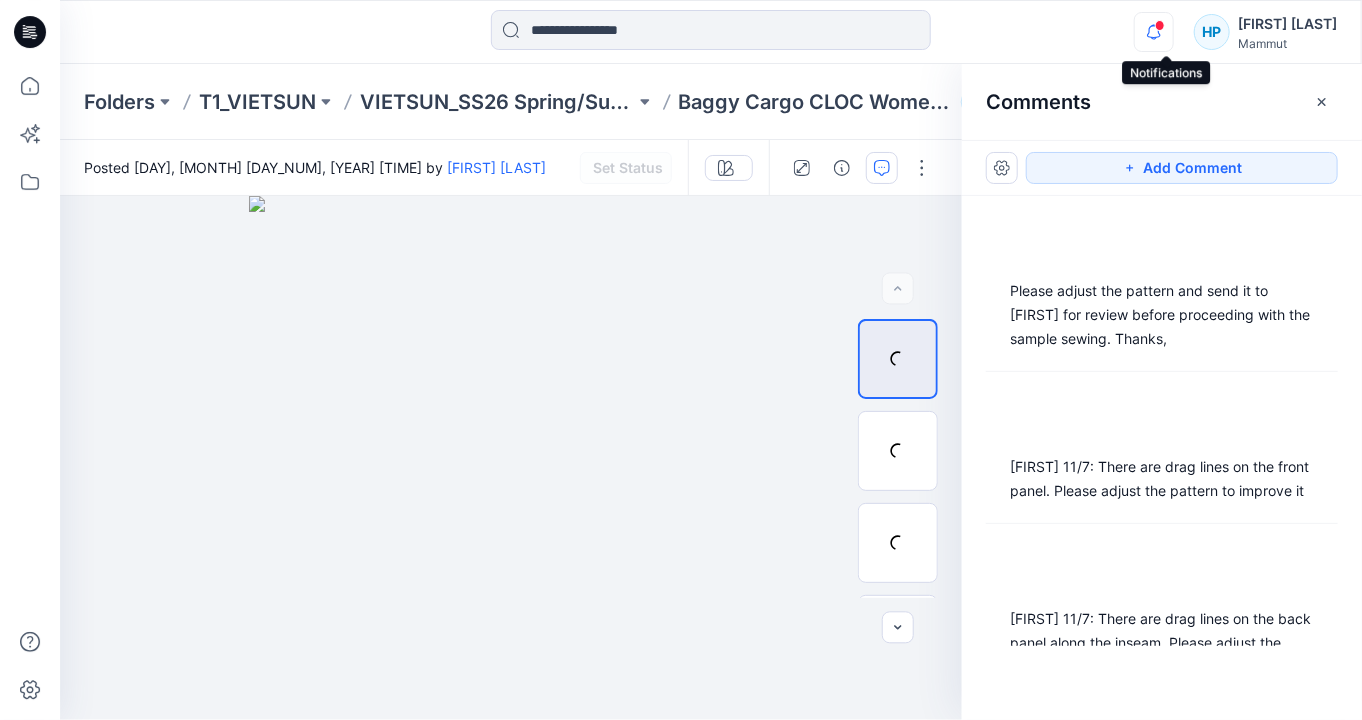 click 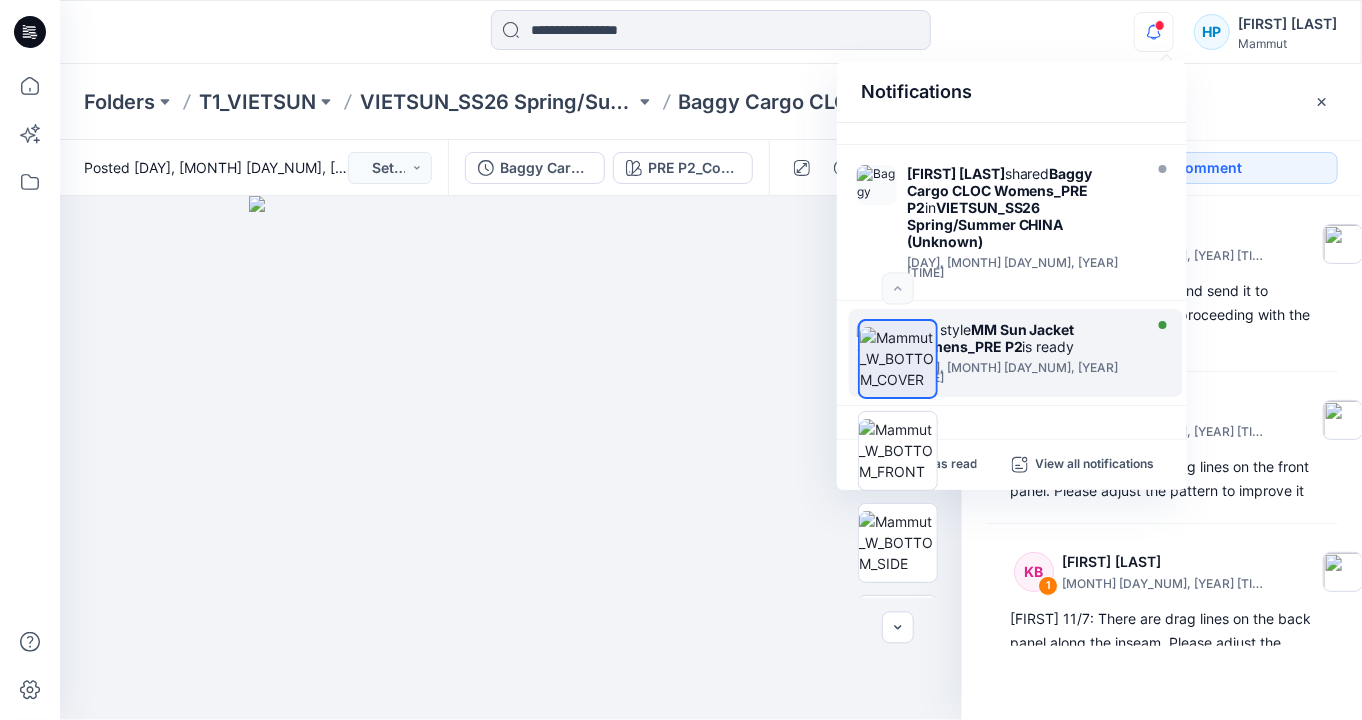 click on "Your style  MM Sun Jacket Womens_PRE P2  is ready" at bounding box center (1022, 338) 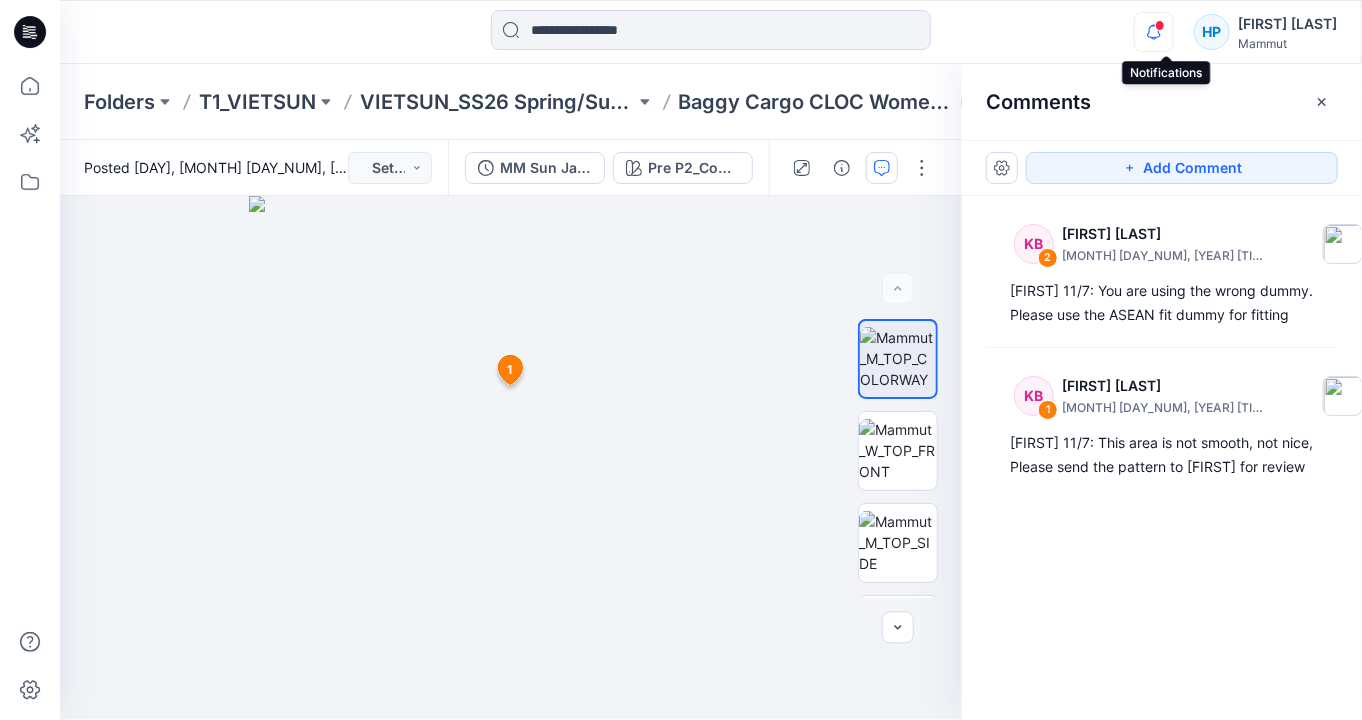 click 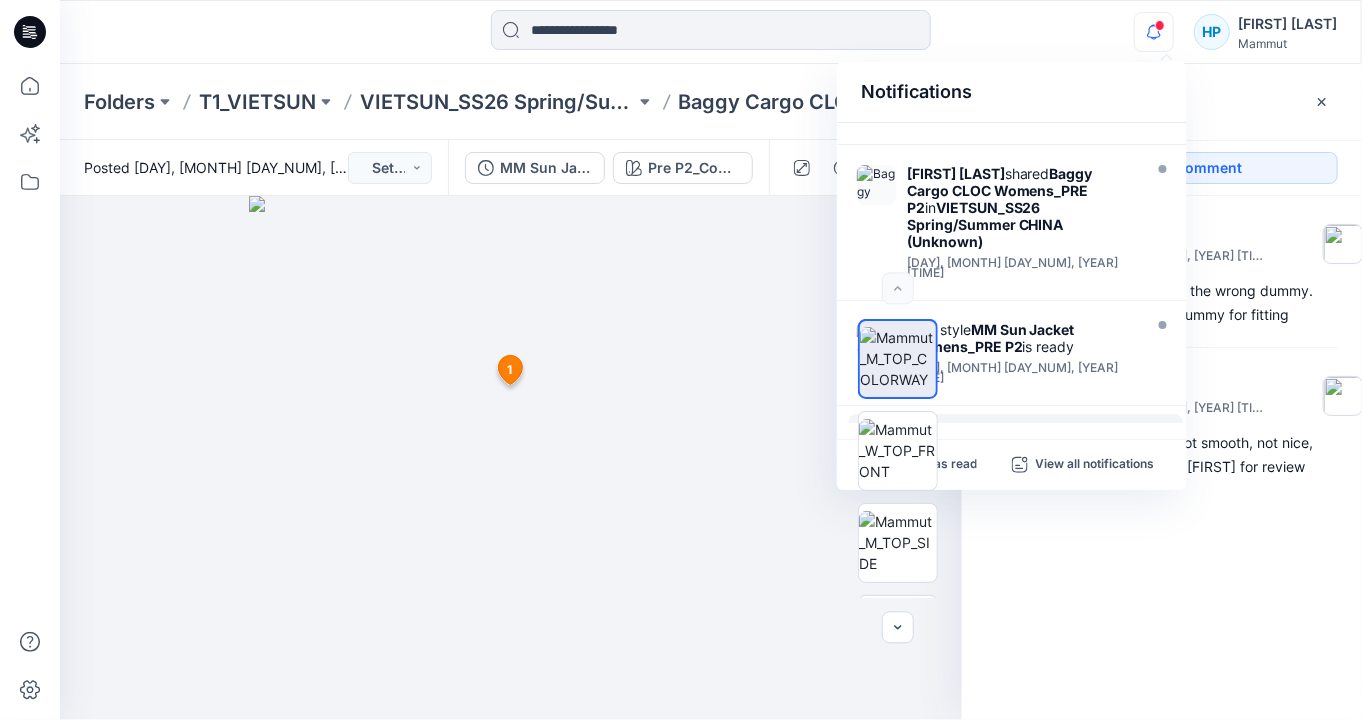 scroll, scrollTop: 300, scrollLeft: 0, axis: vertical 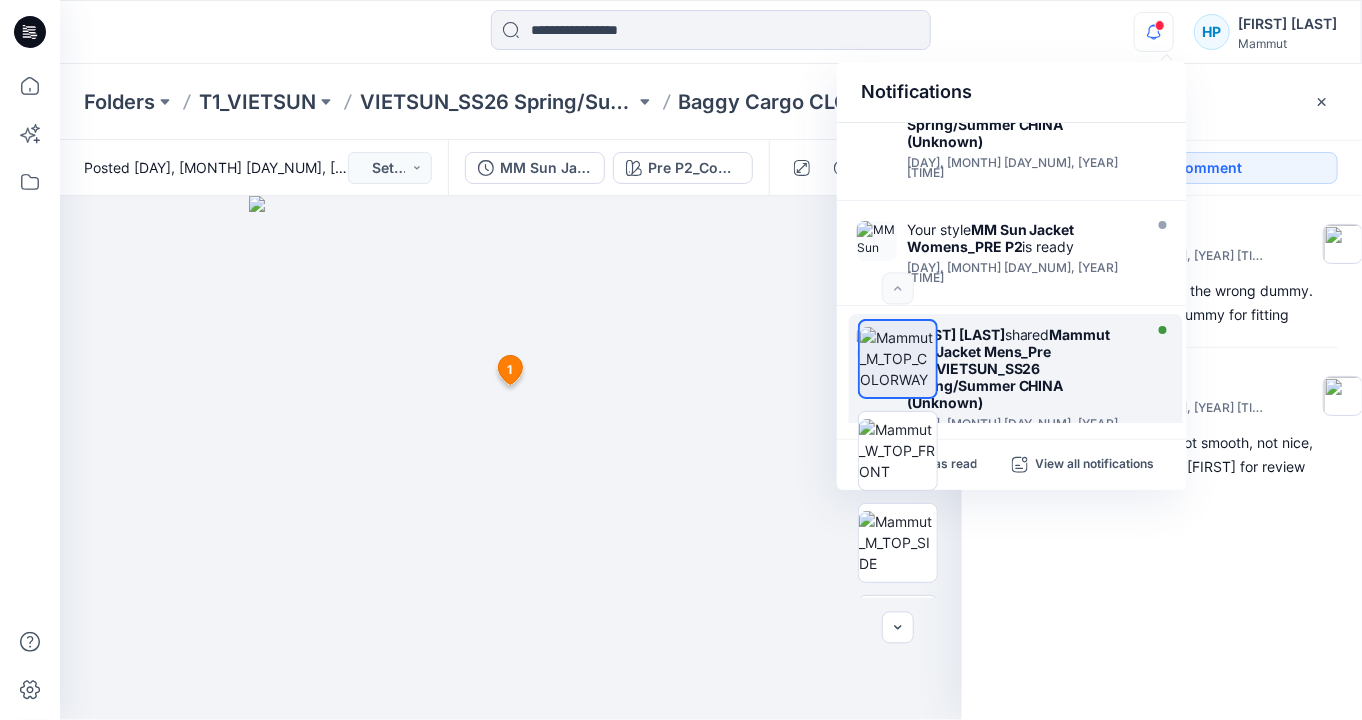 click on "[FIRST] [LAST]  shared  Mammut sun Jacket Mens_Pre P2  in  VIETSUN_SS26 Spring/Summer CHINA (Unknown)" at bounding box center [1022, 368] 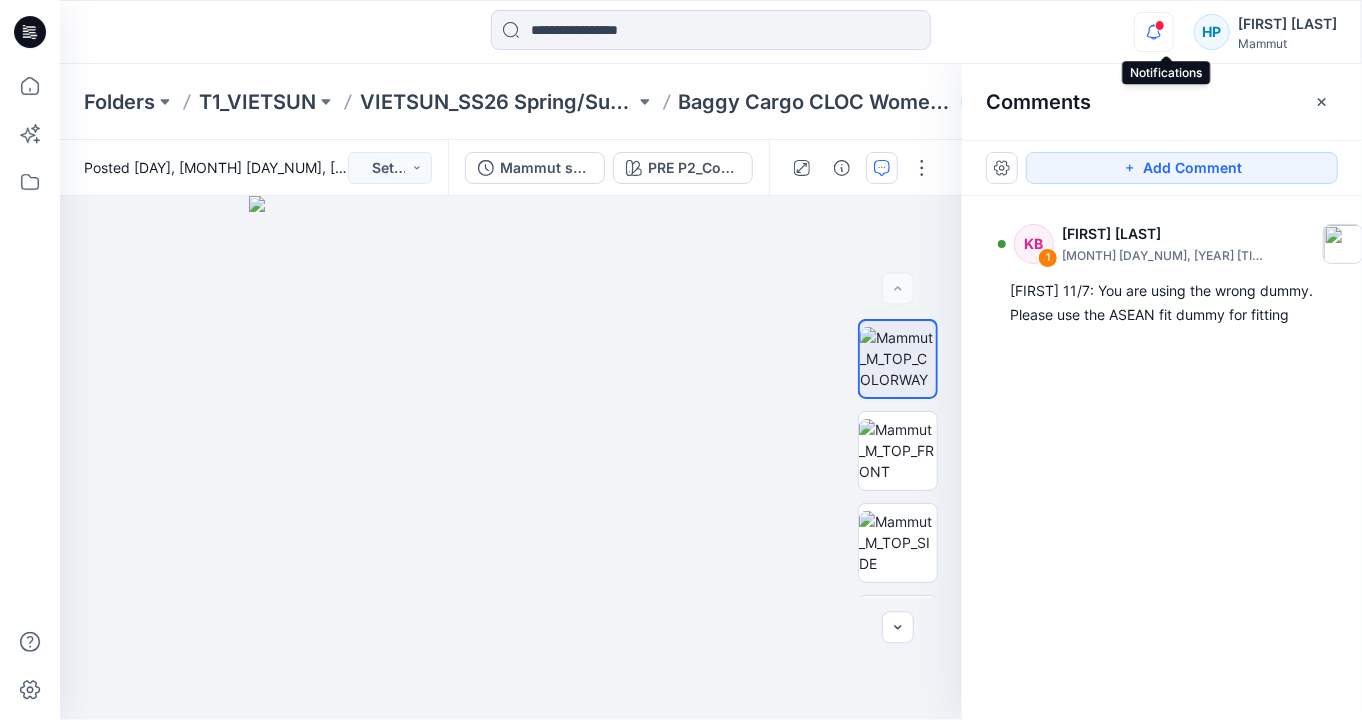 click 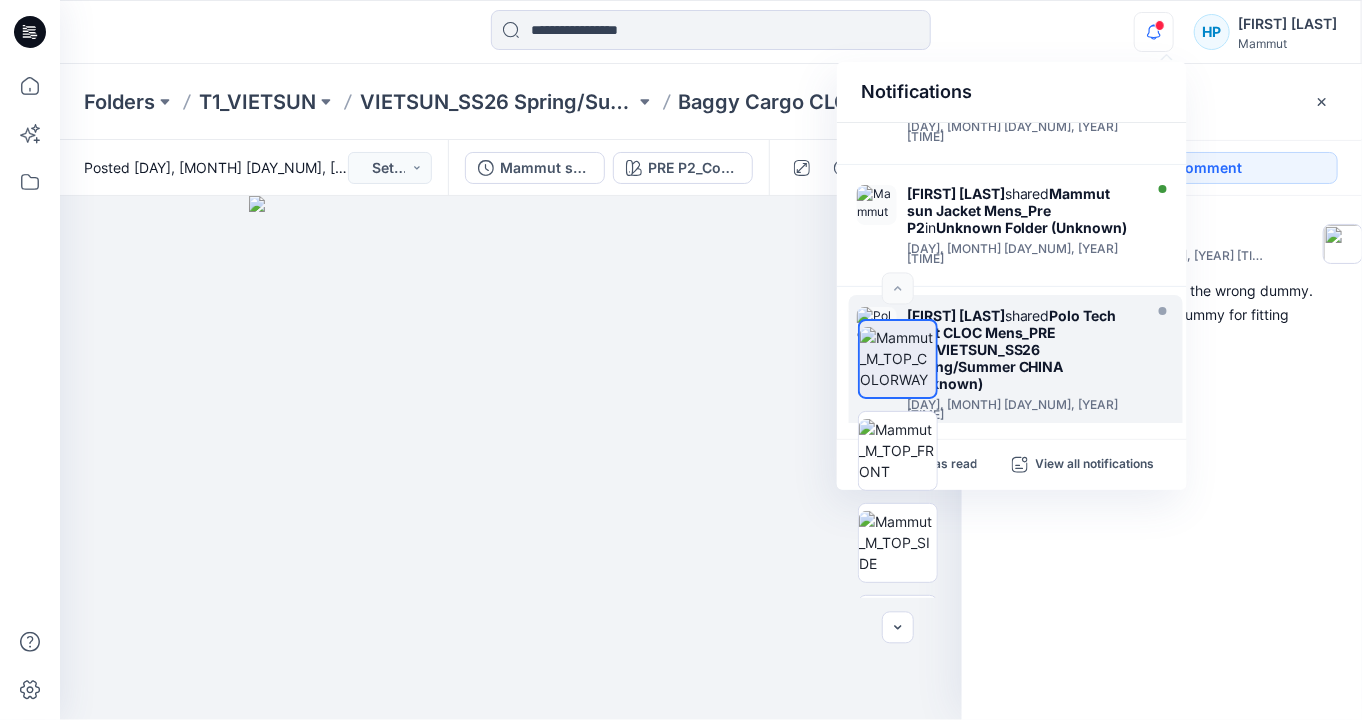 scroll, scrollTop: 600, scrollLeft: 0, axis: vertical 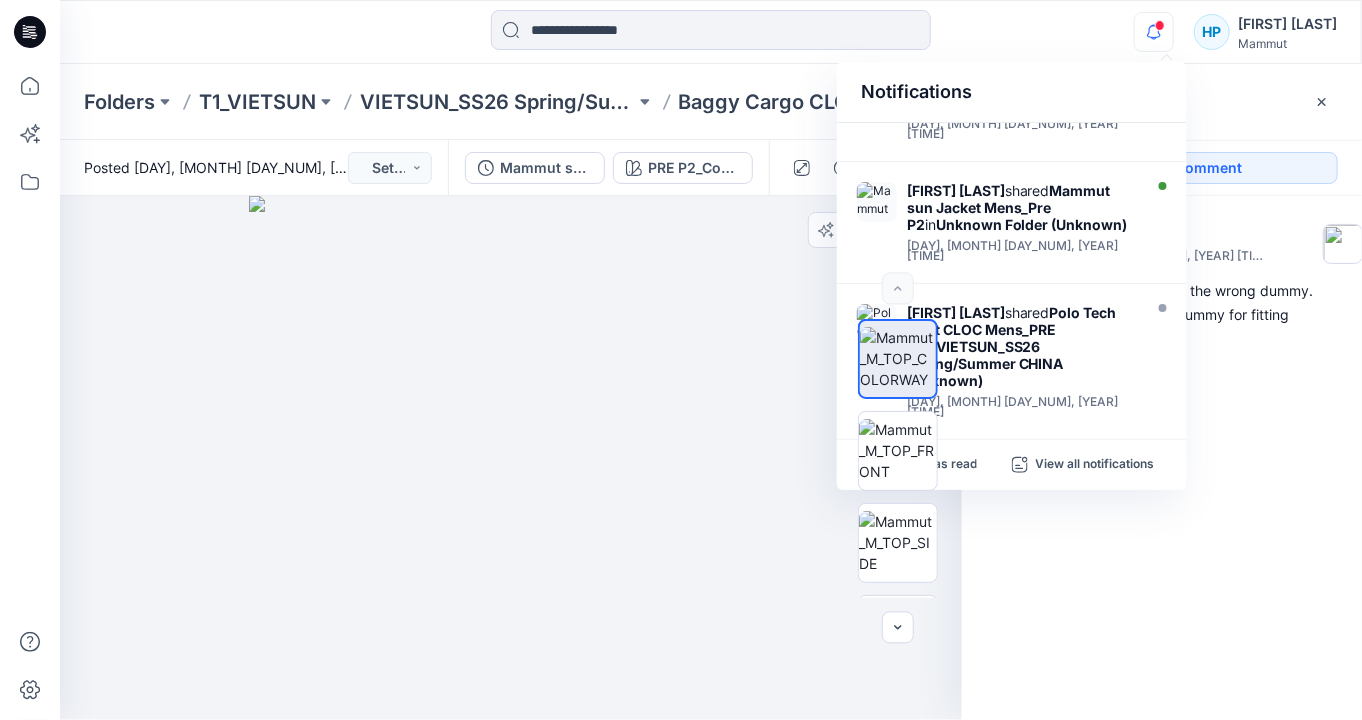 click at bounding box center (511, 458) 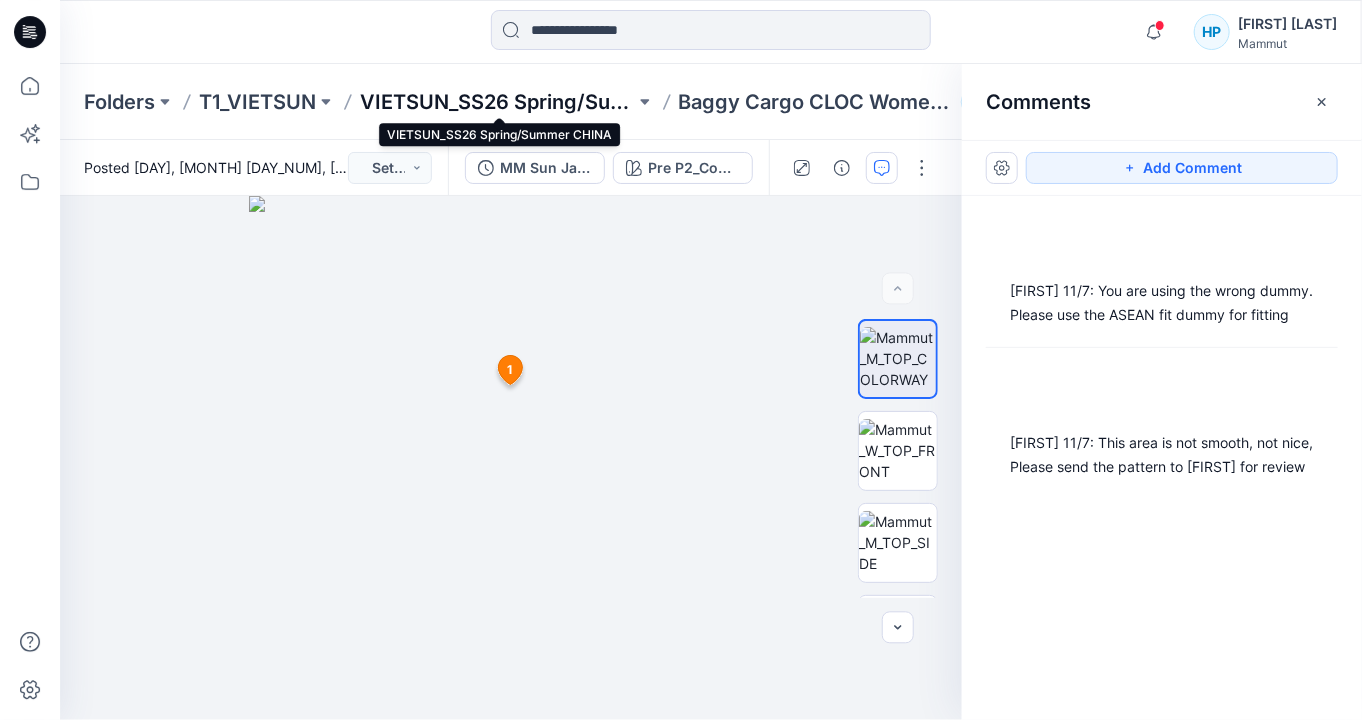 click on "VIETSUN_SS26 Spring/Summer CHINA" at bounding box center (497, 102) 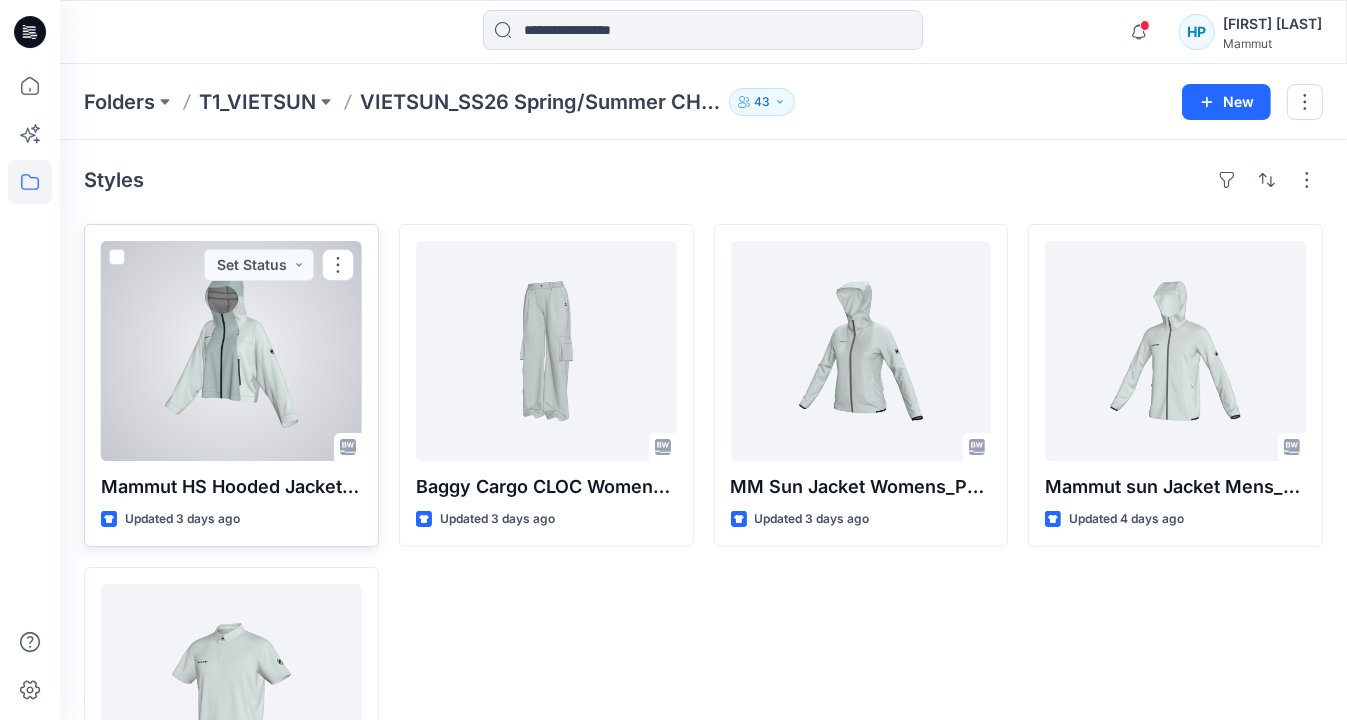 click at bounding box center [231, 351] 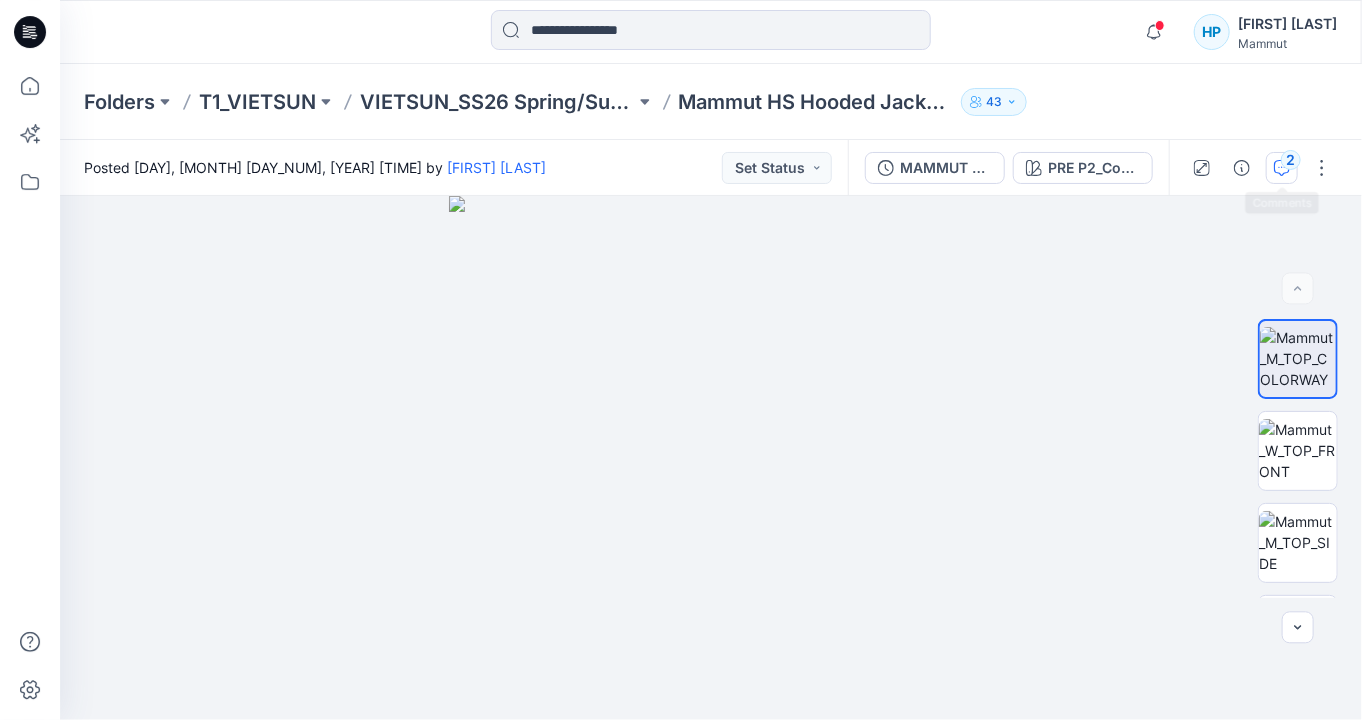 click 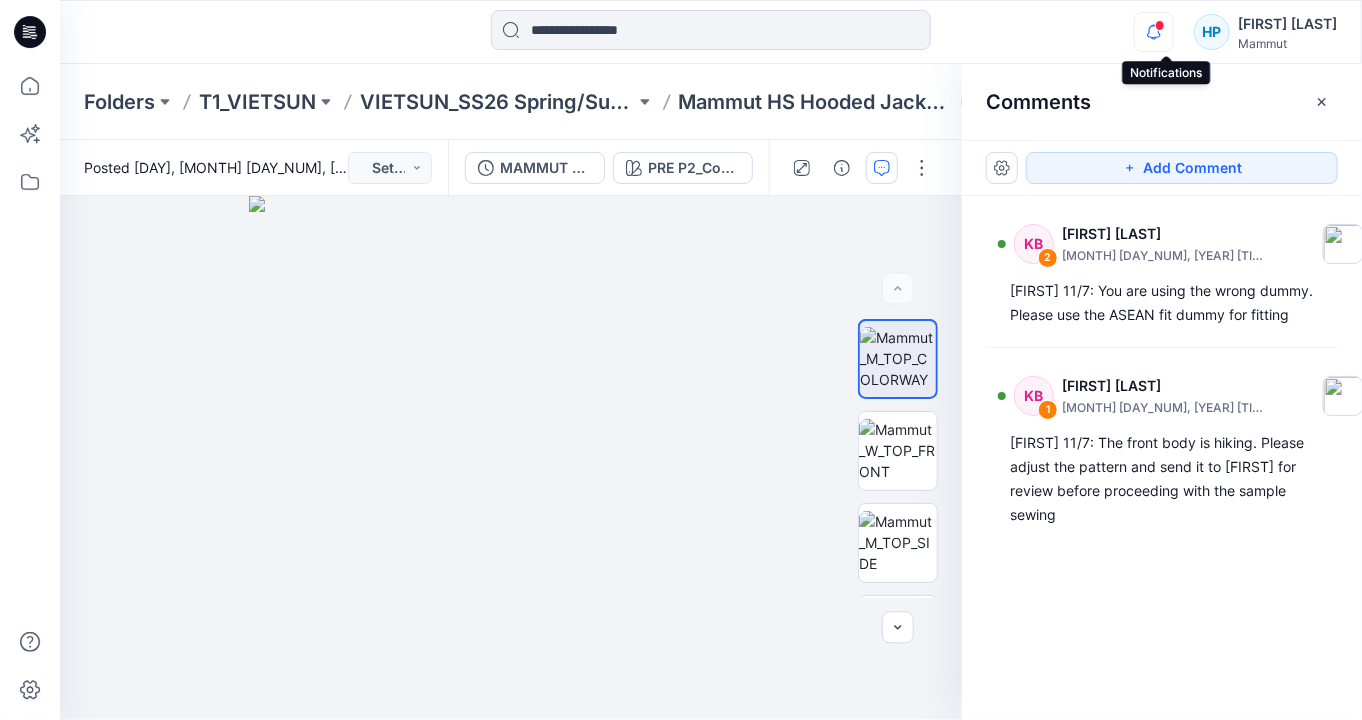 click 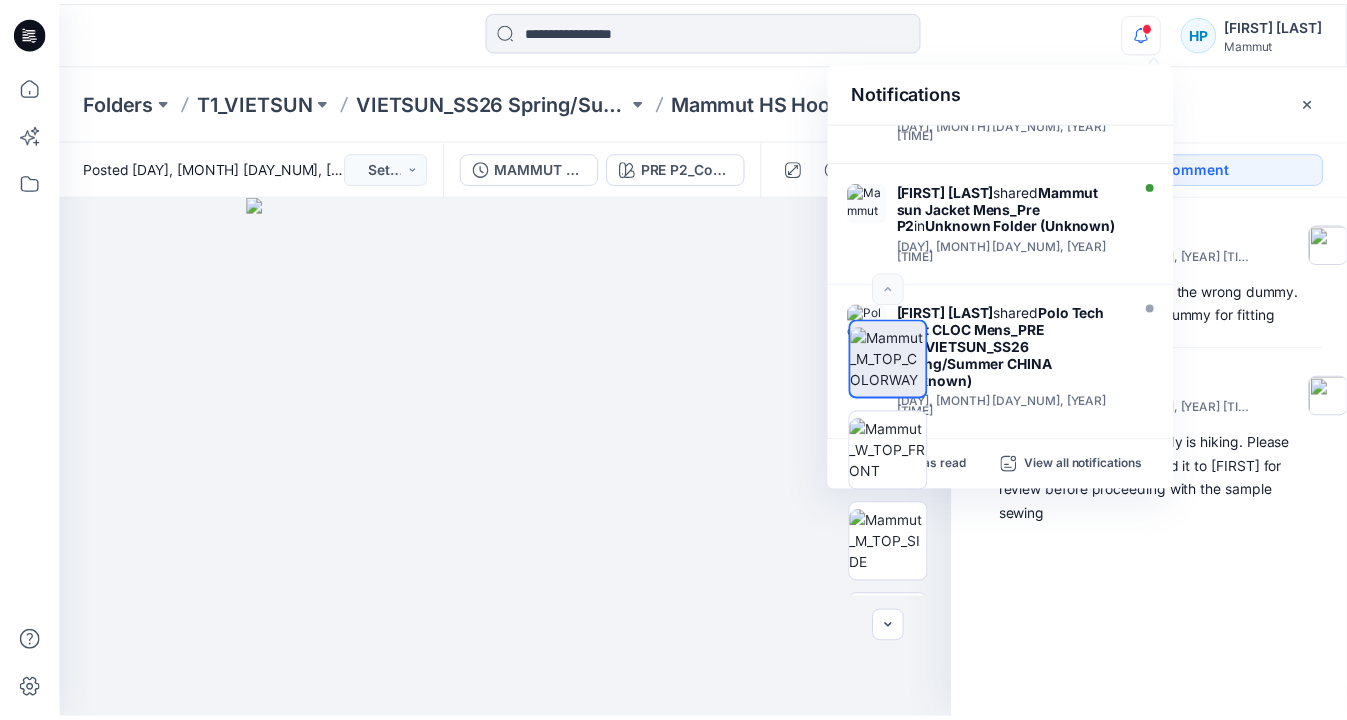 scroll, scrollTop: 700, scrollLeft: 0, axis: vertical 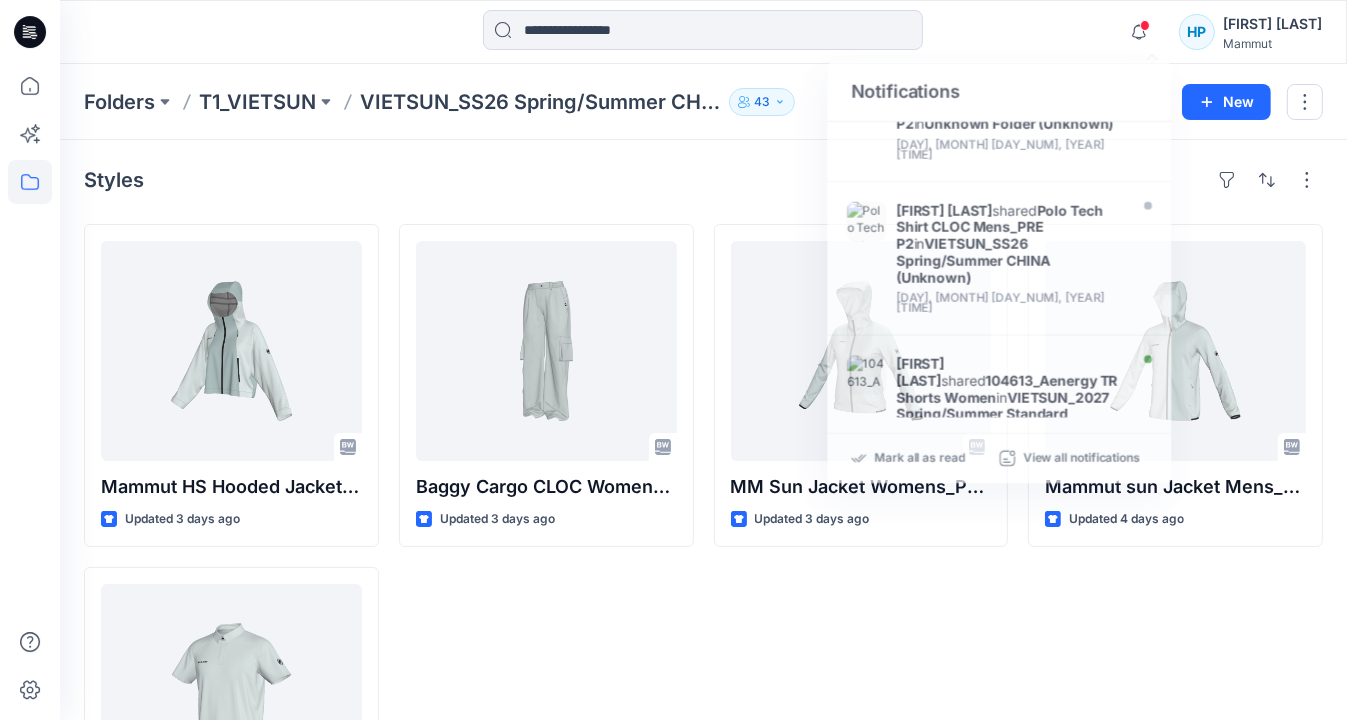 click on "Styles" at bounding box center (703, 180) 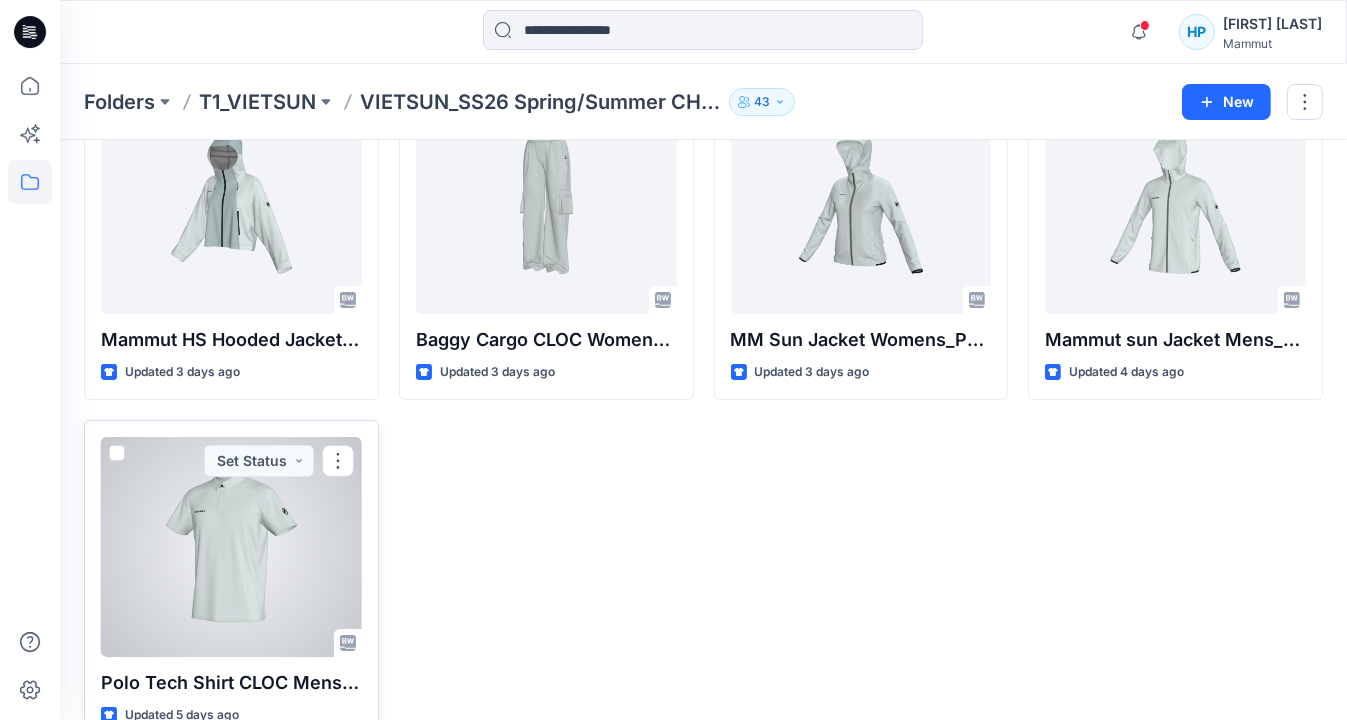 scroll, scrollTop: 192, scrollLeft: 0, axis: vertical 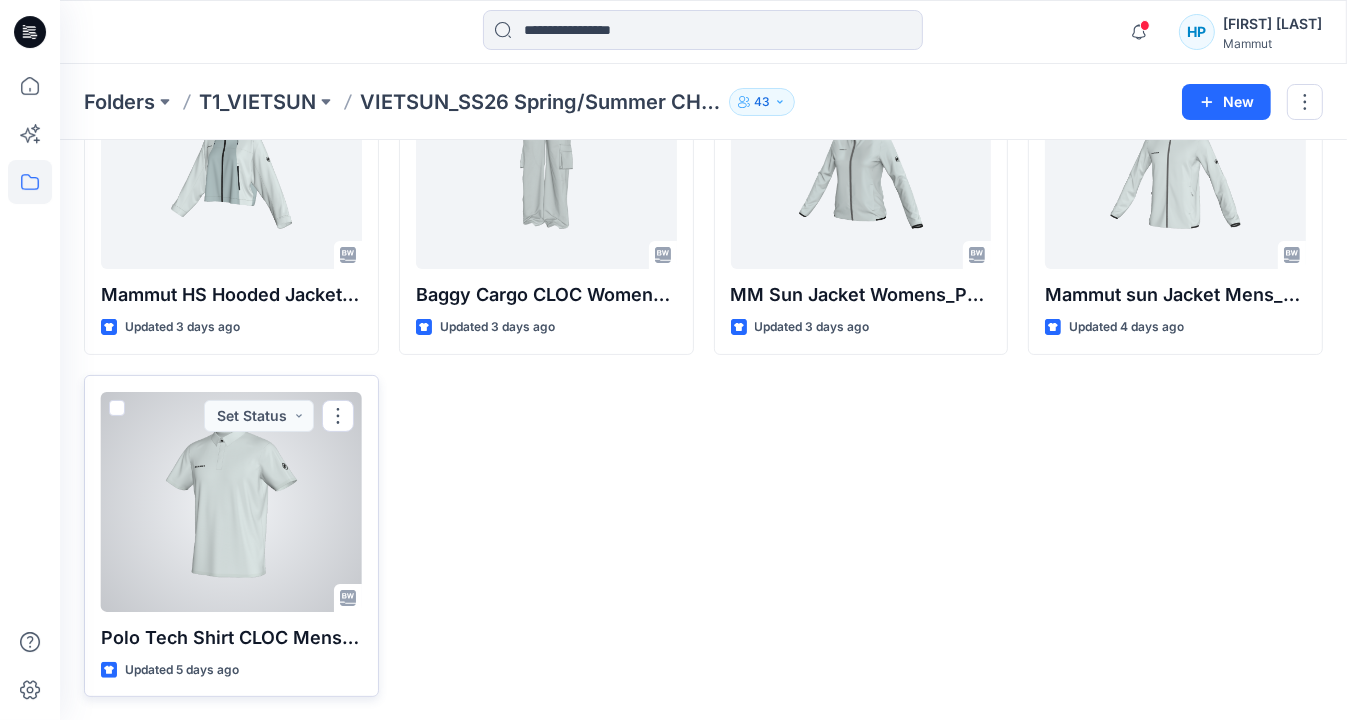 click at bounding box center [231, 502] 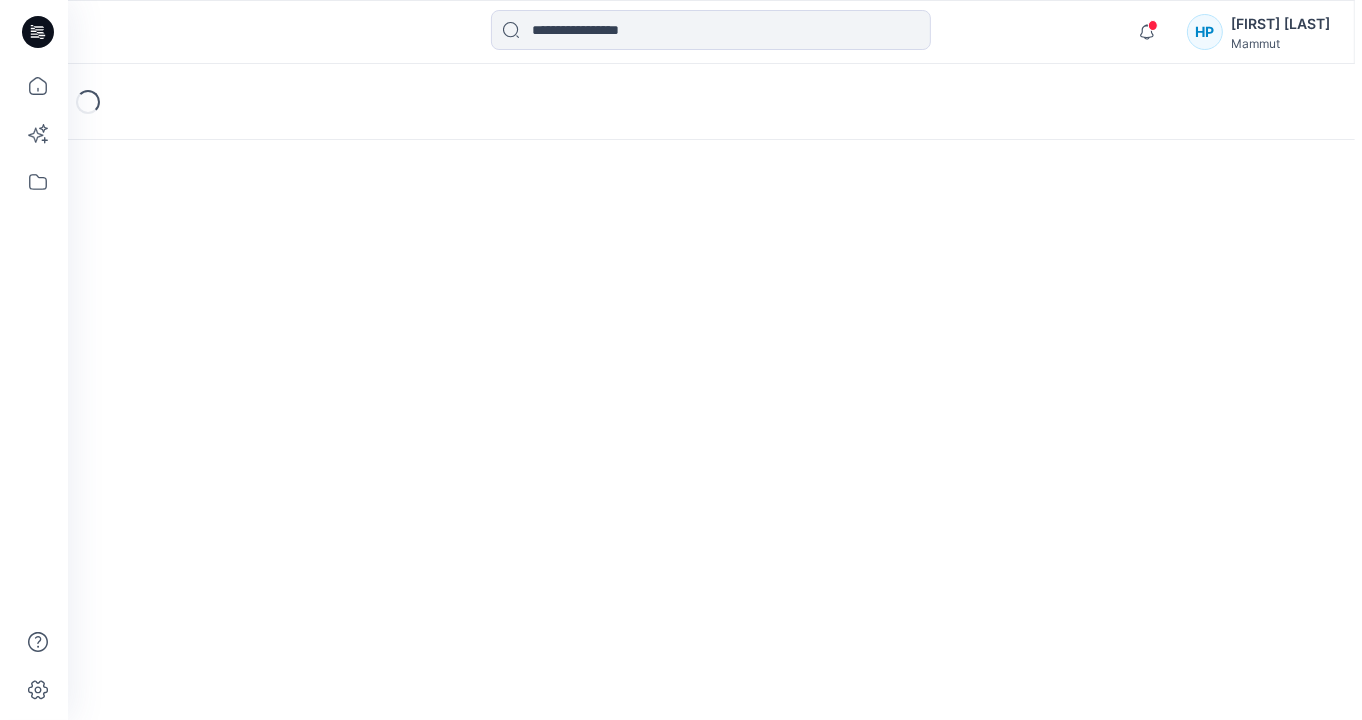 scroll, scrollTop: 0, scrollLeft: 0, axis: both 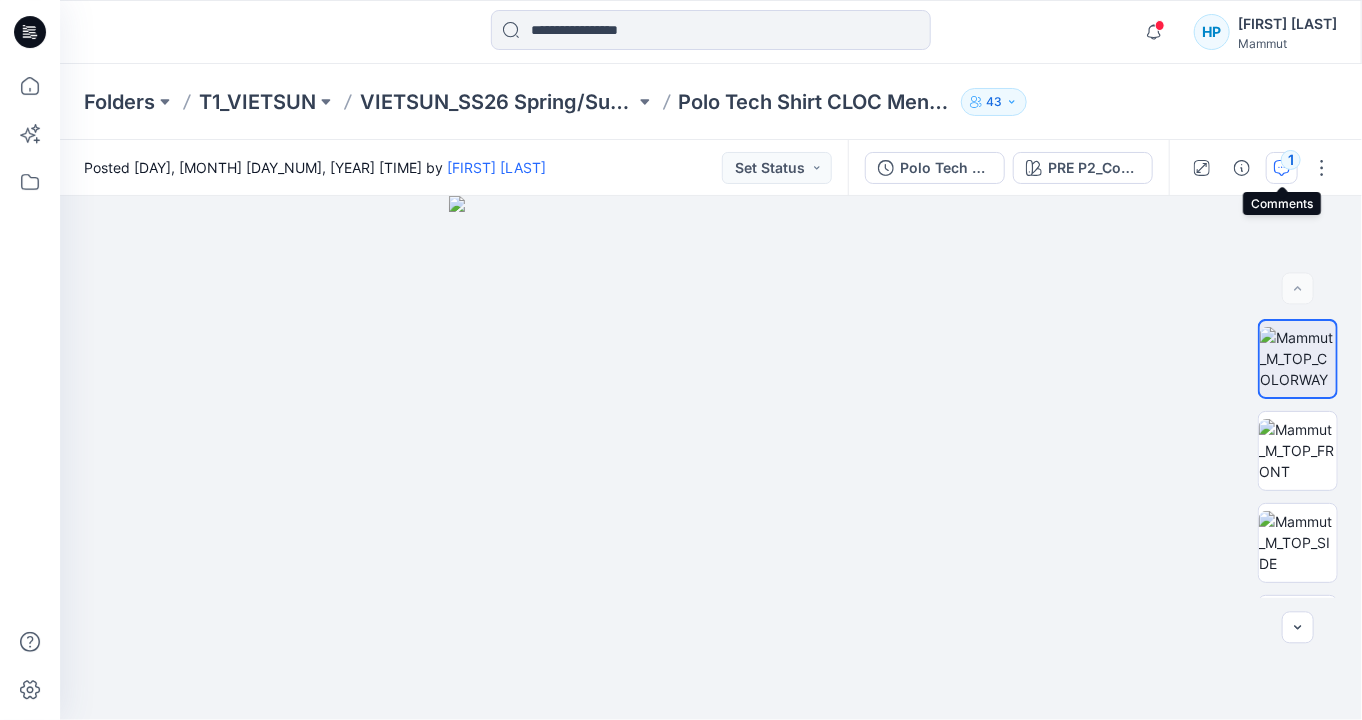 click on "1" at bounding box center [1291, 160] 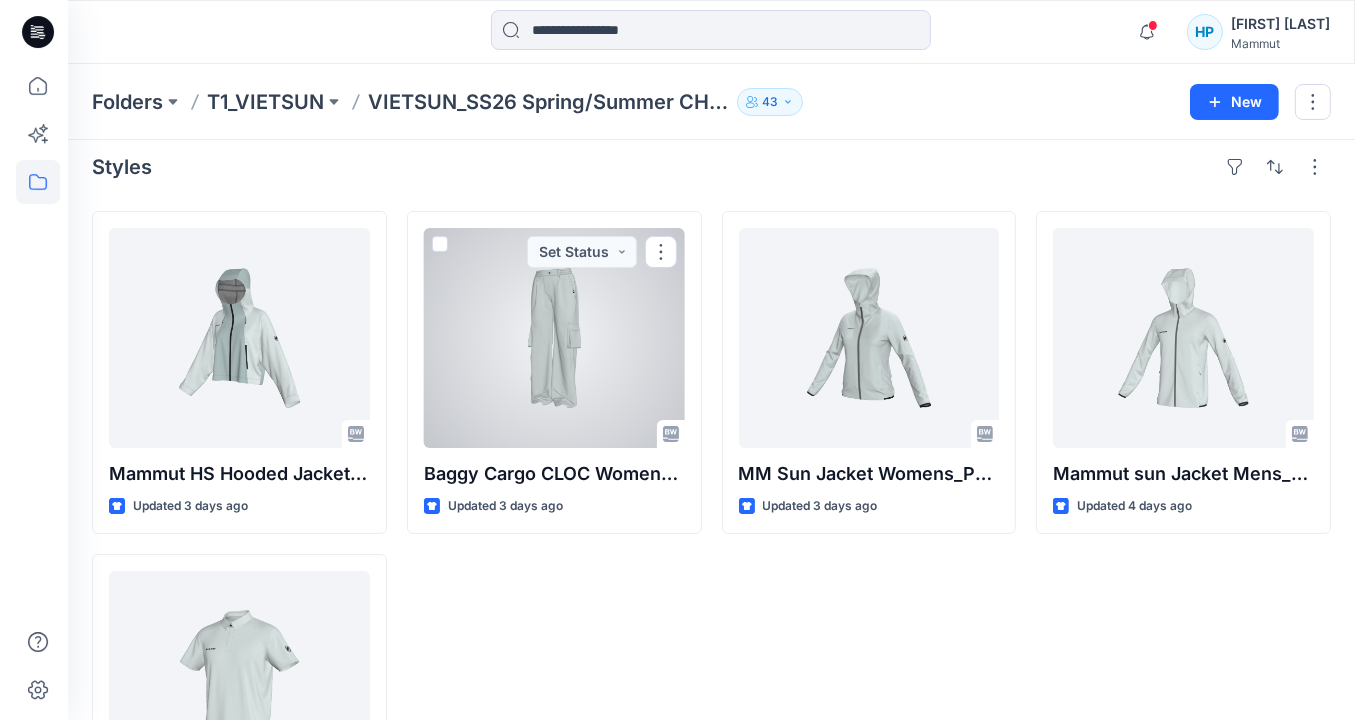 scroll, scrollTop: 0, scrollLeft: 0, axis: both 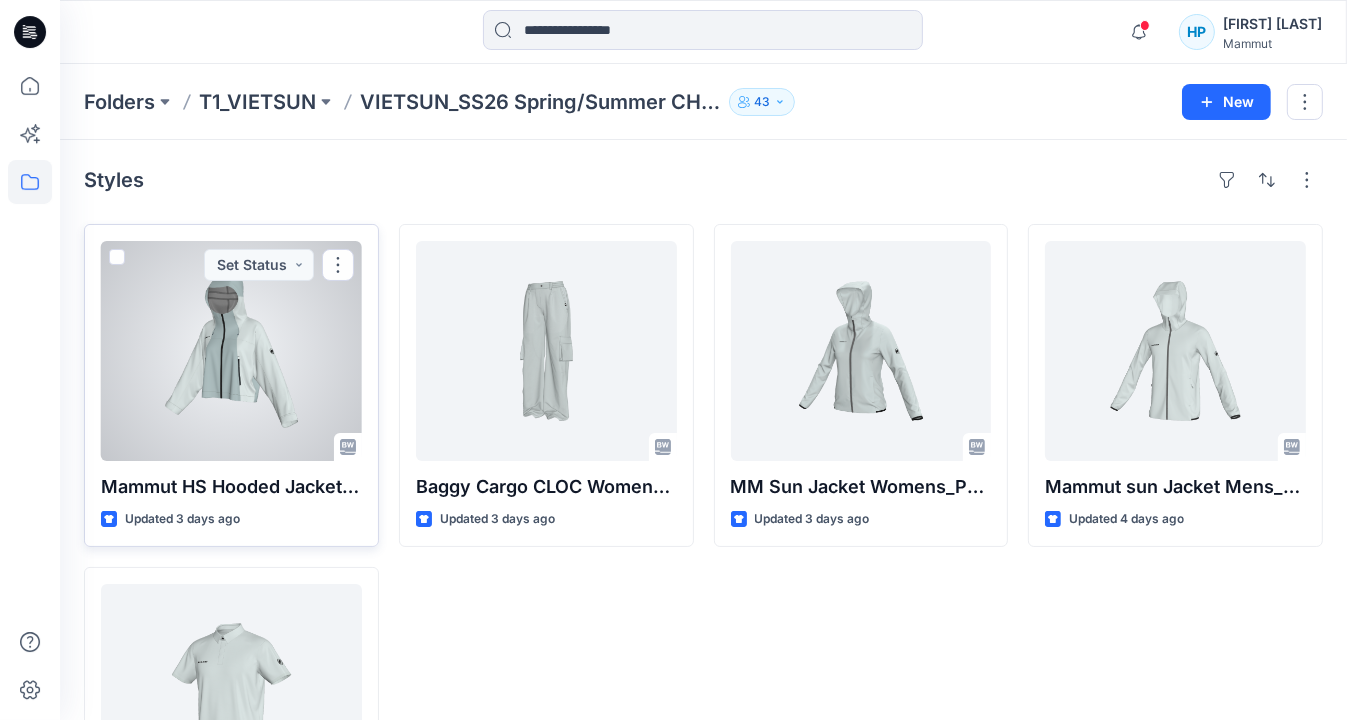 click at bounding box center [231, 351] 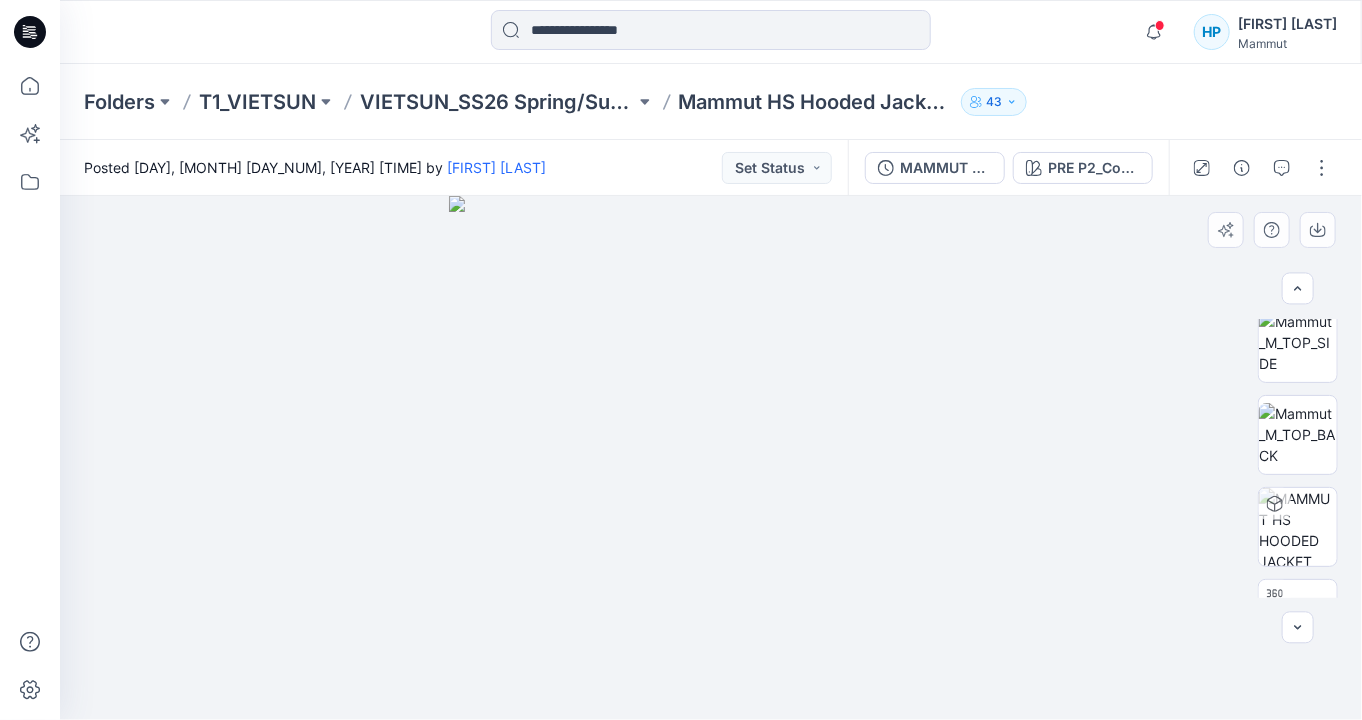 scroll, scrollTop: 260, scrollLeft: 0, axis: vertical 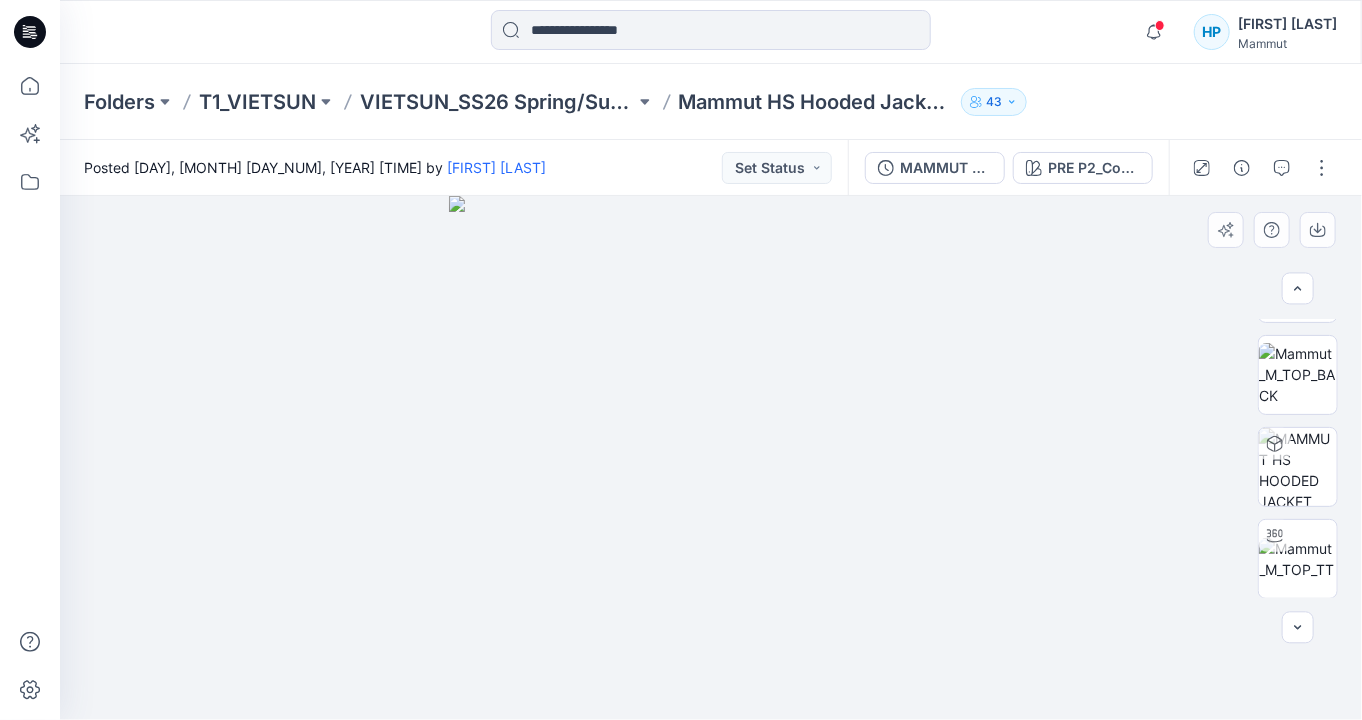 click at bounding box center (711, 458) 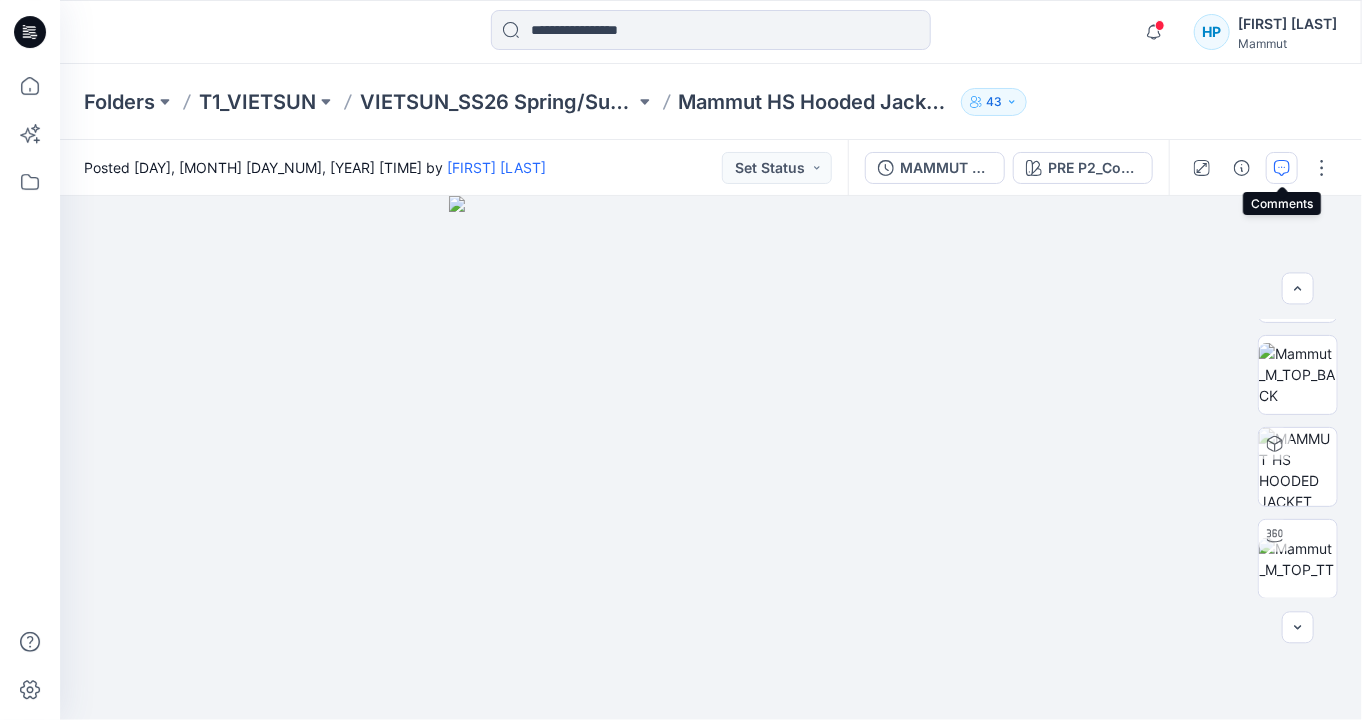 click at bounding box center [1282, 168] 